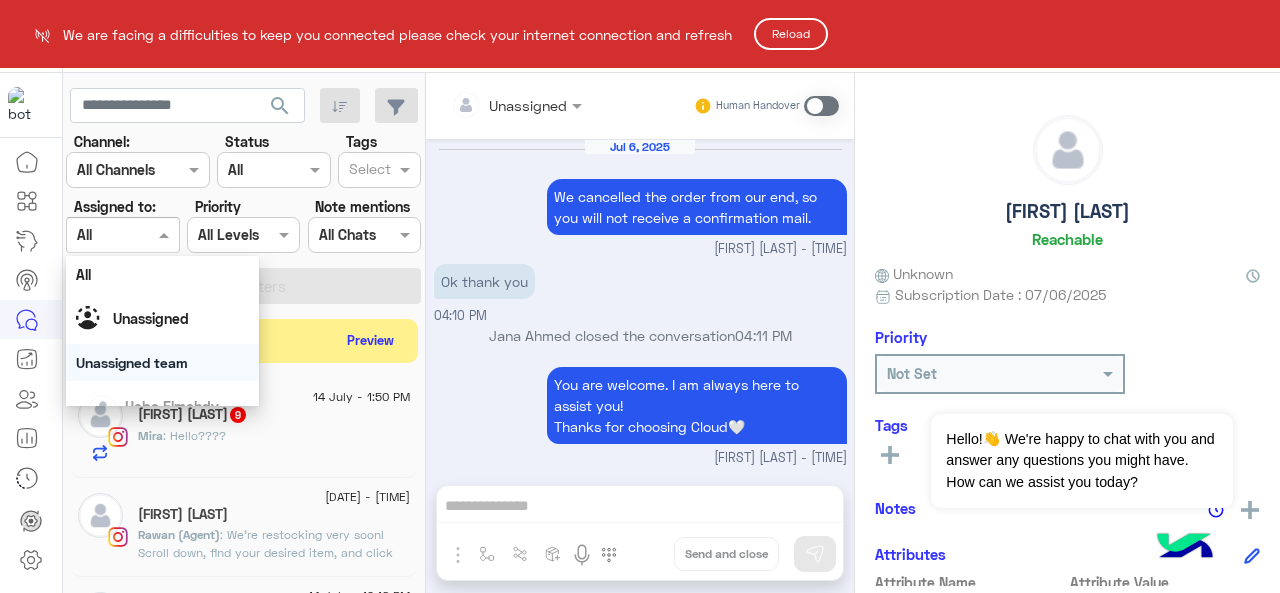 scroll, scrollTop: 0, scrollLeft: 0, axis: both 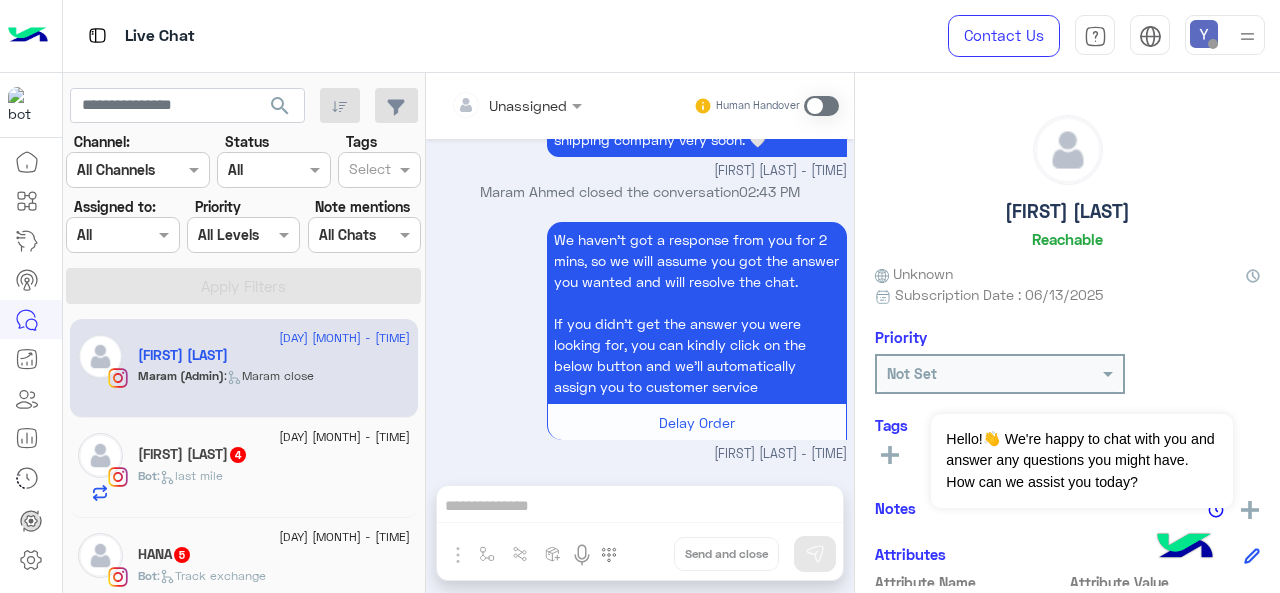 click on ":   Maram close" 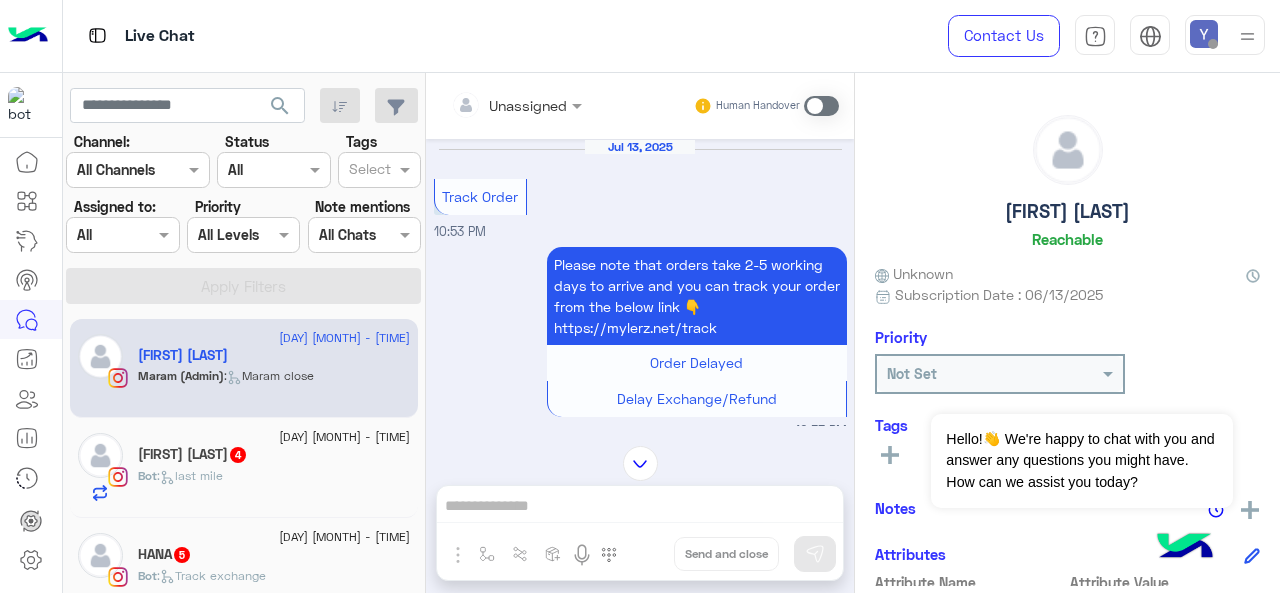 scroll, scrollTop: 669, scrollLeft: 0, axis: vertical 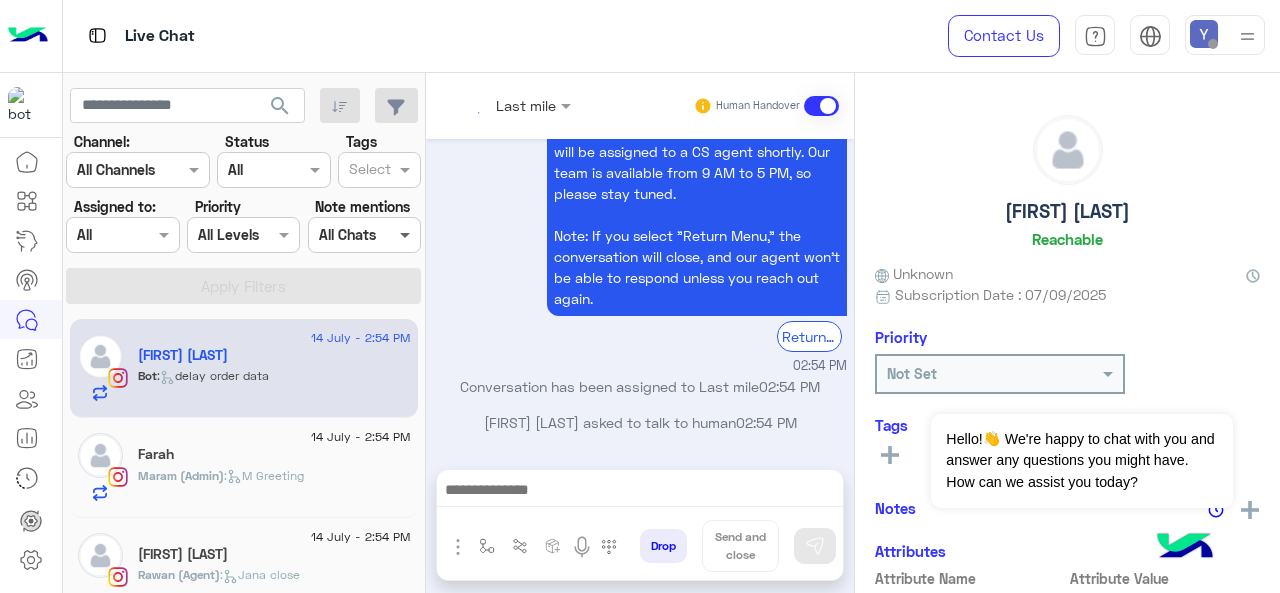 click at bounding box center [407, 234] 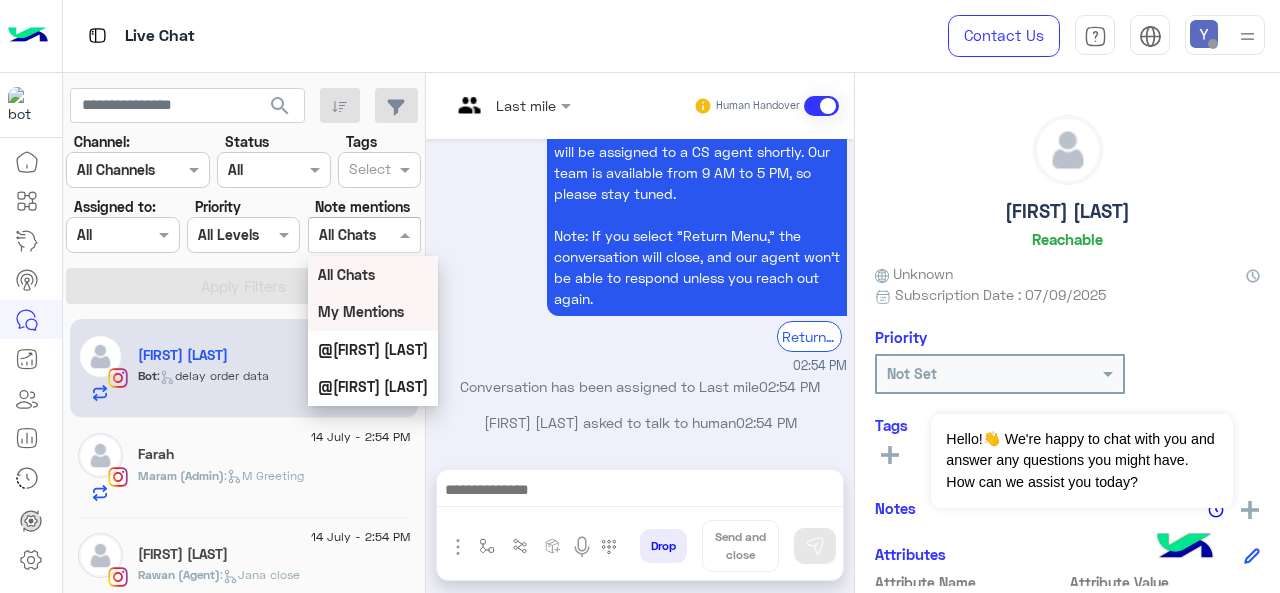 click on "My Mentions" at bounding box center (361, 311) 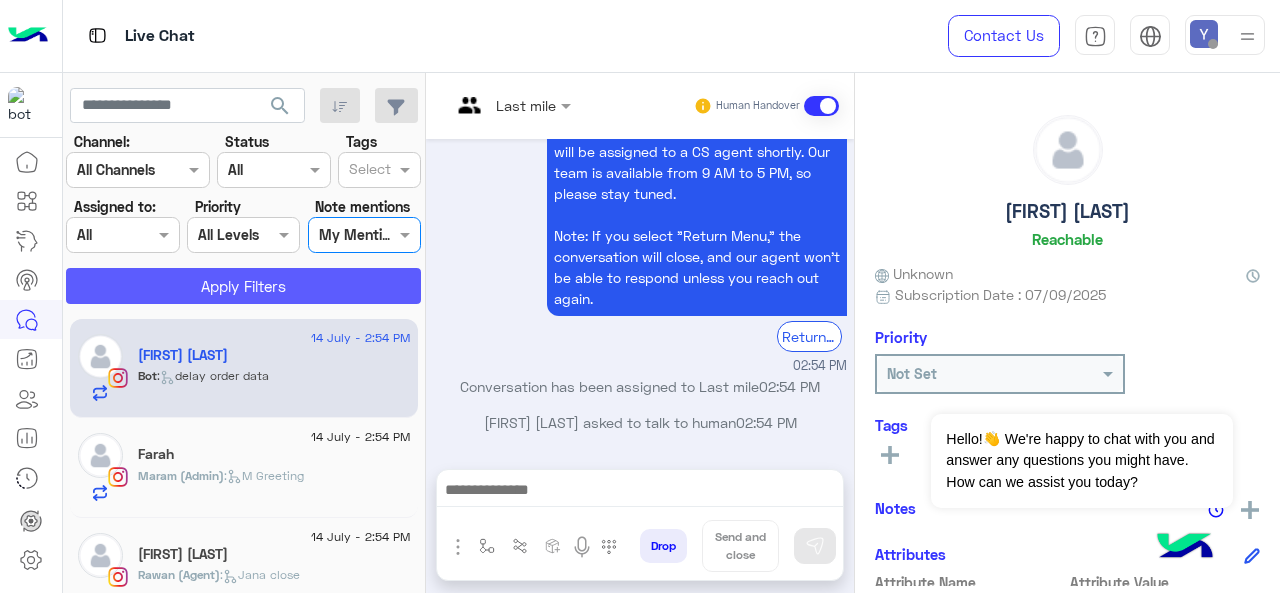 click on "Apply Filters" 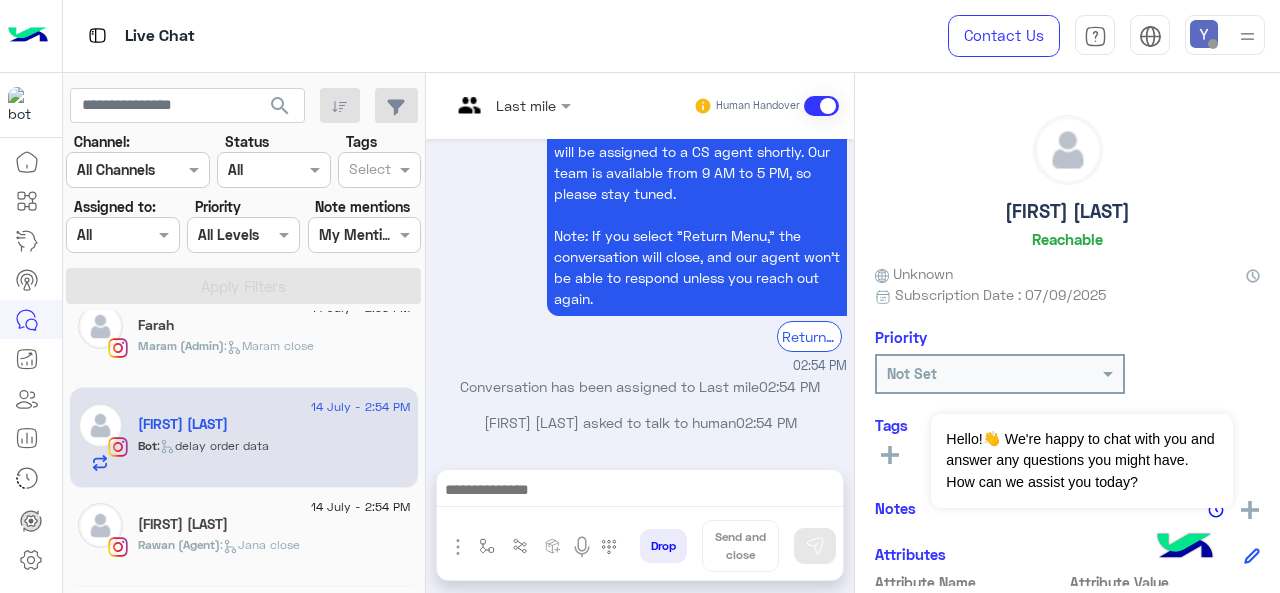 scroll, scrollTop: 0, scrollLeft: 0, axis: both 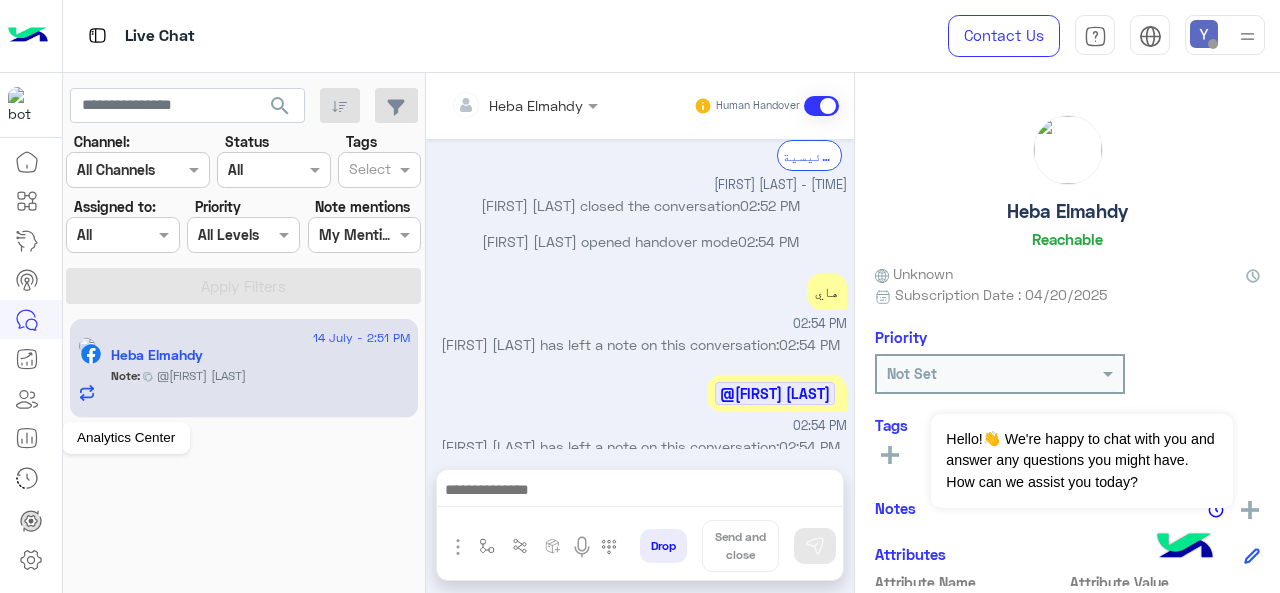 click 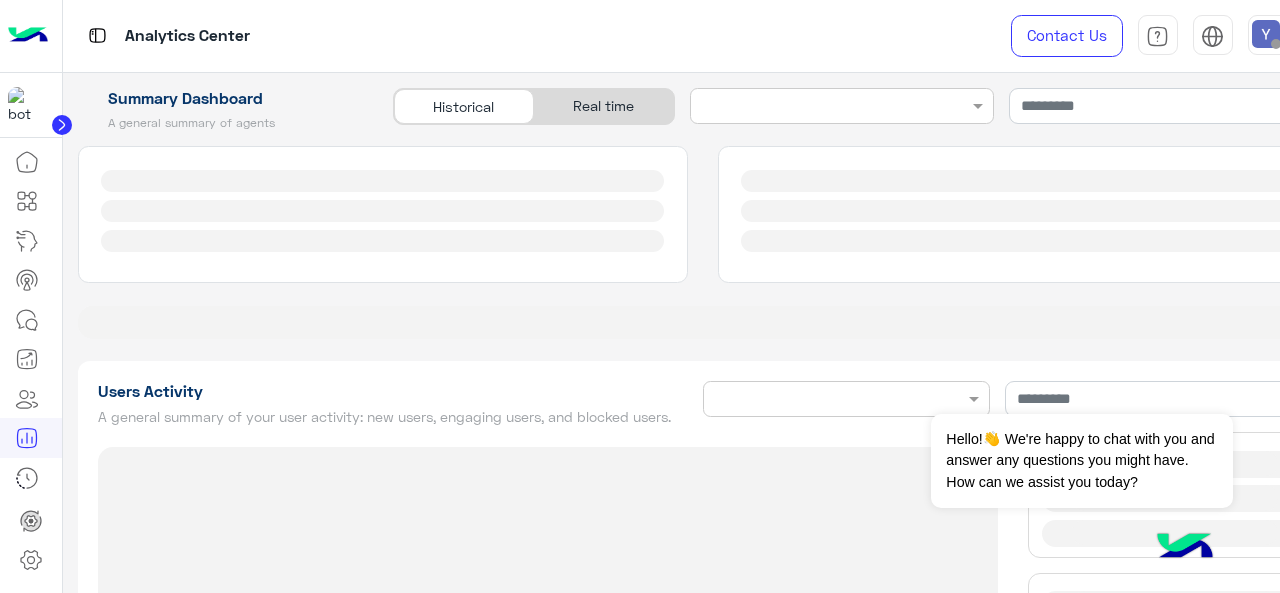type on "**********" 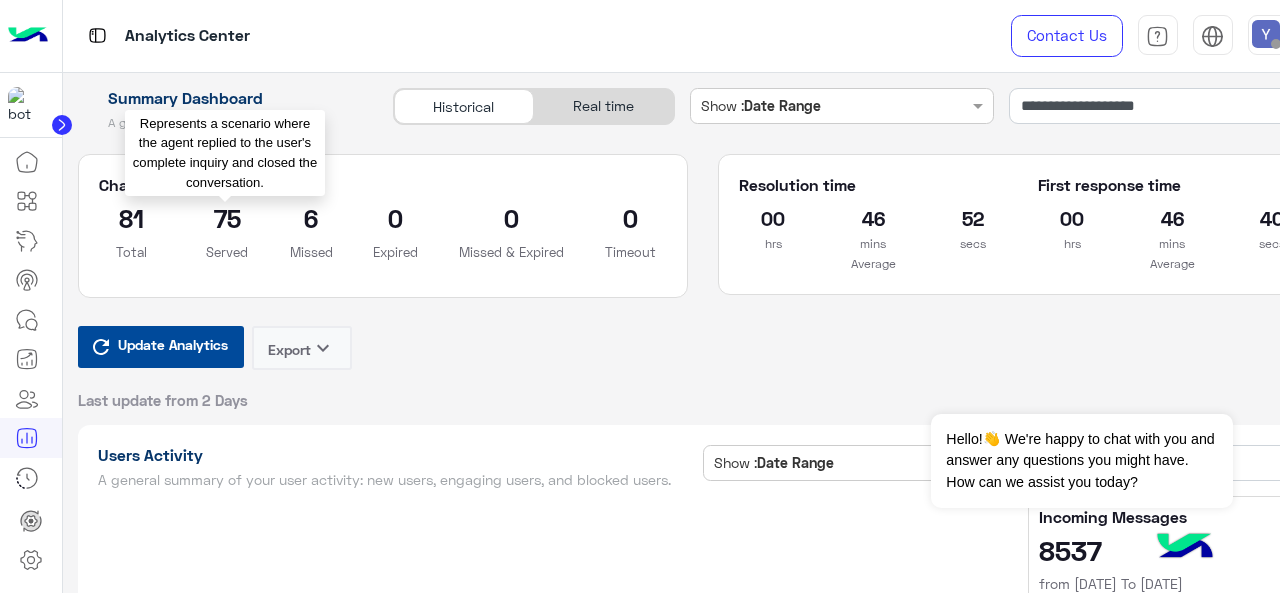 type on "**********" 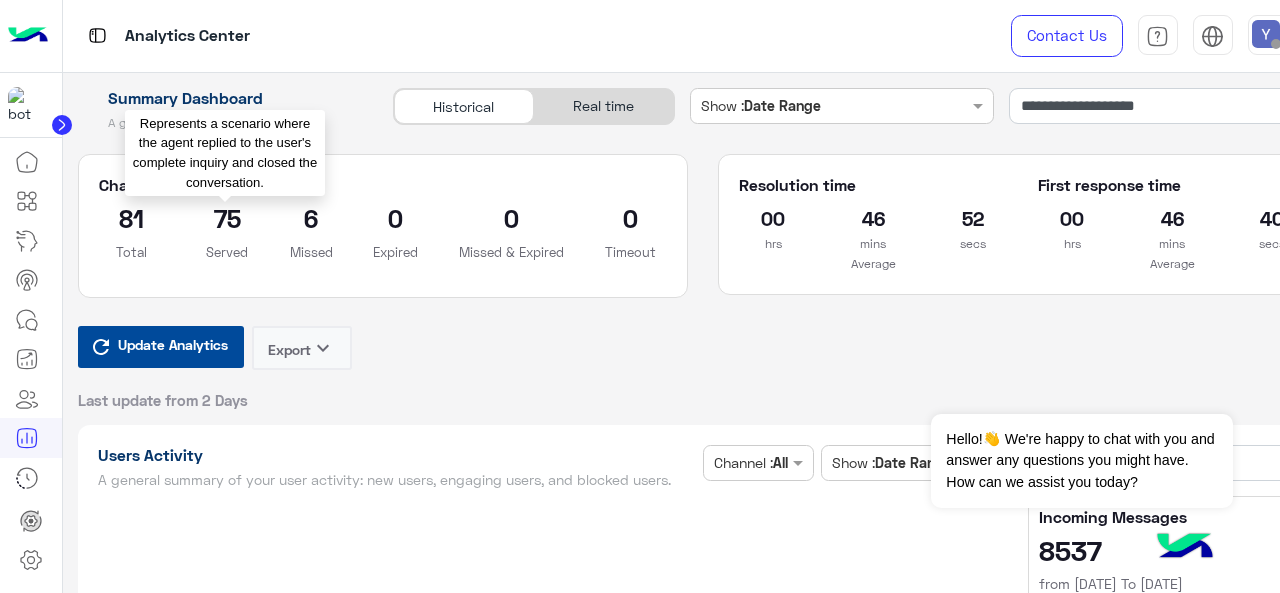type on "**********" 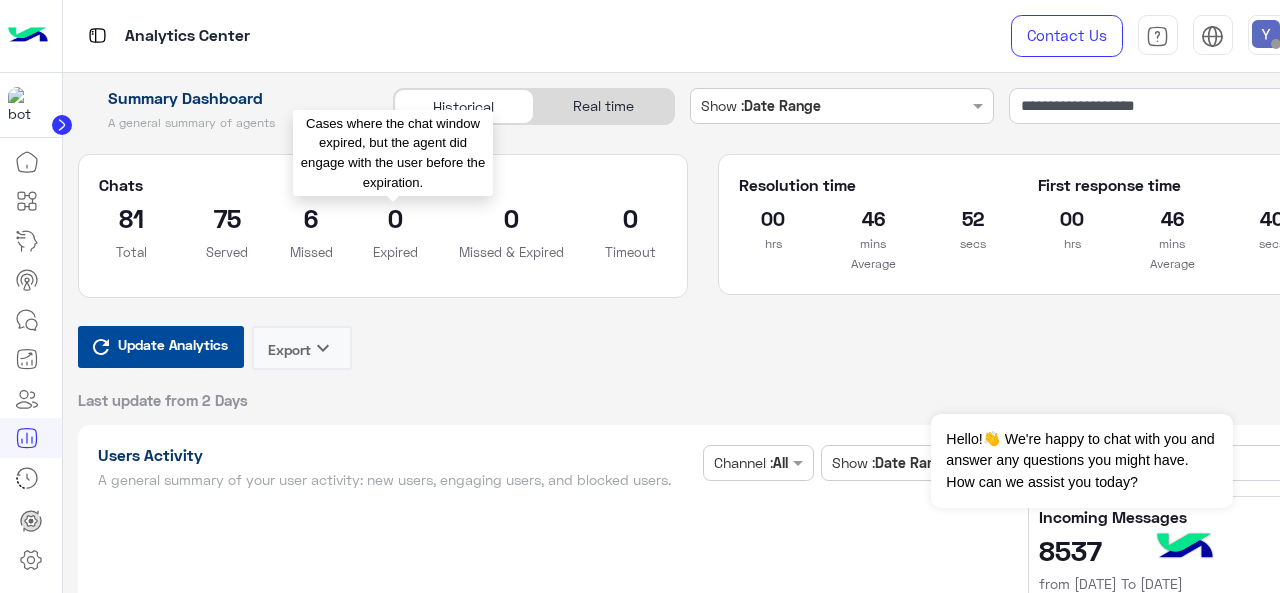 type on "**********" 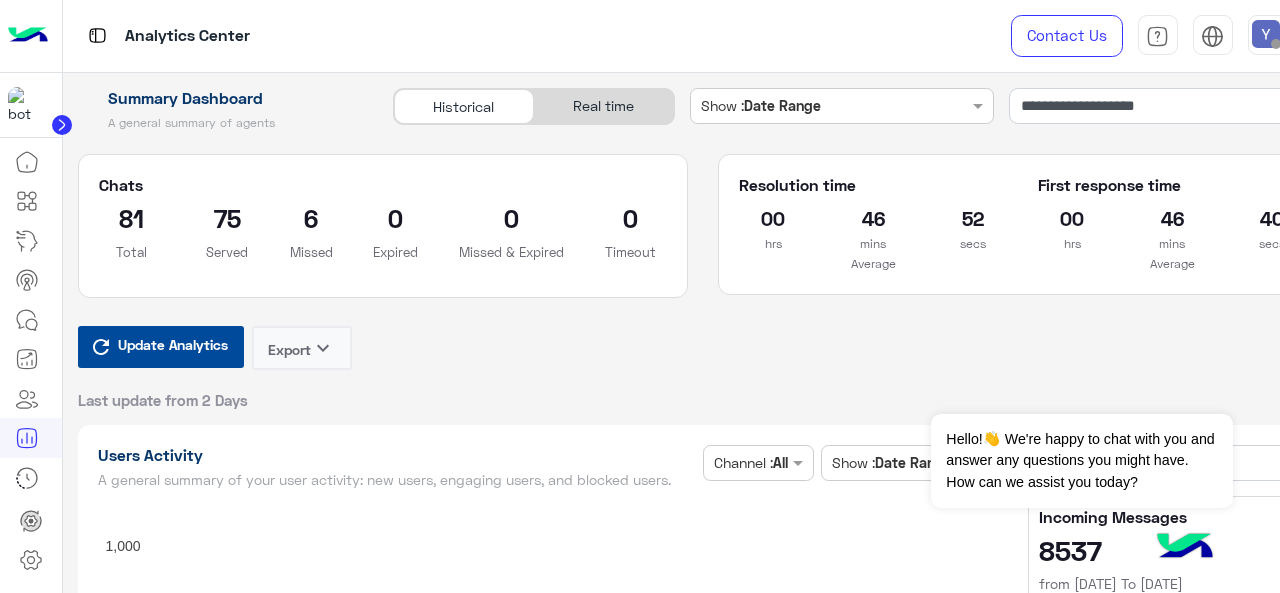 type on "**********" 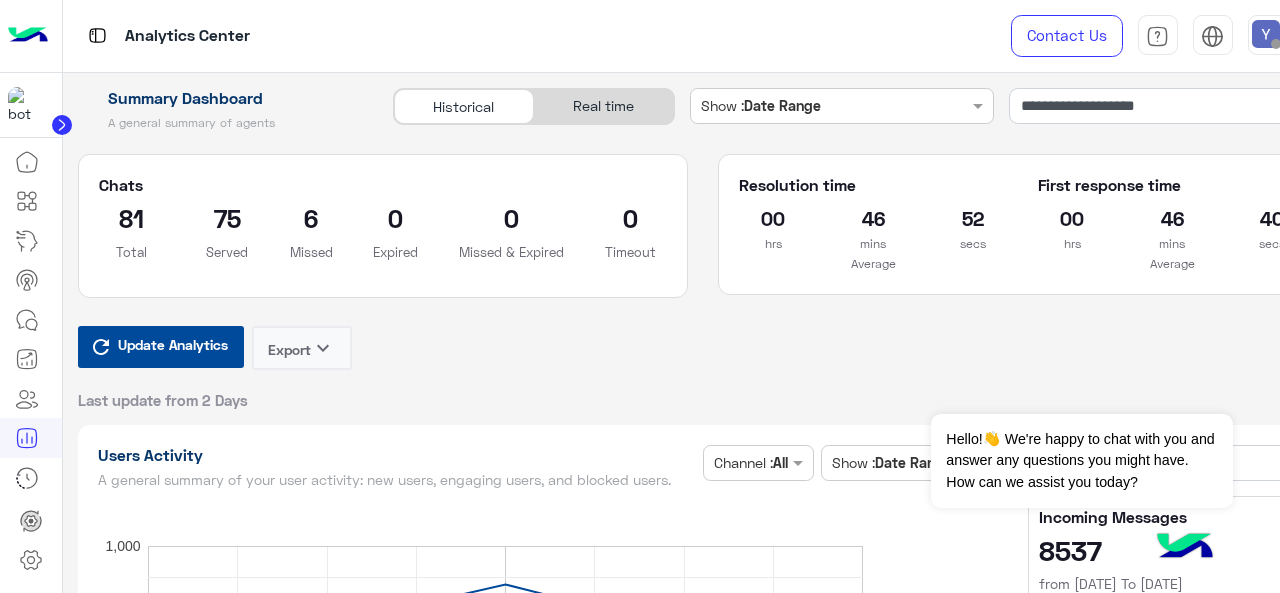 type on "**********" 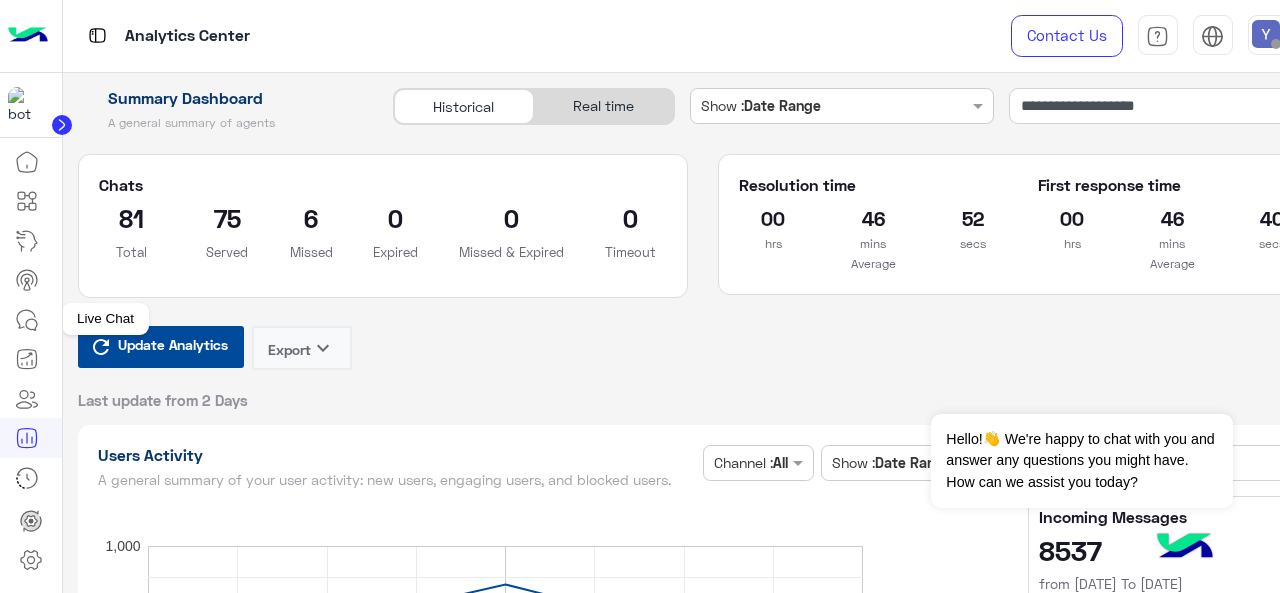 click 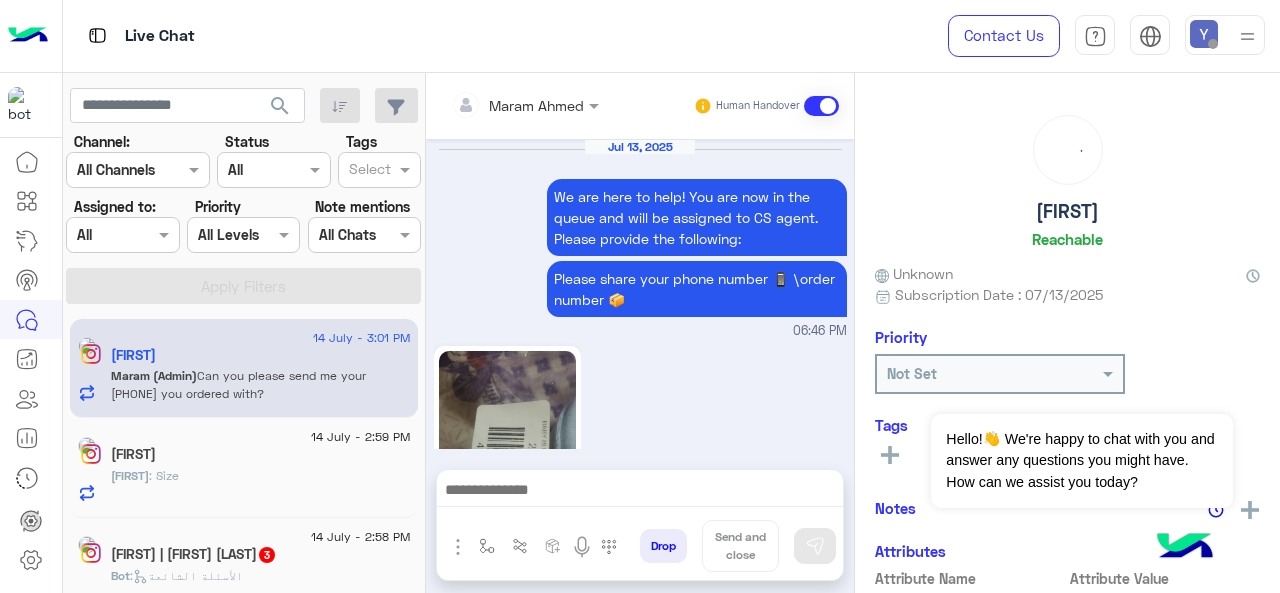 scroll, scrollTop: 888, scrollLeft: 0, axis: vertical 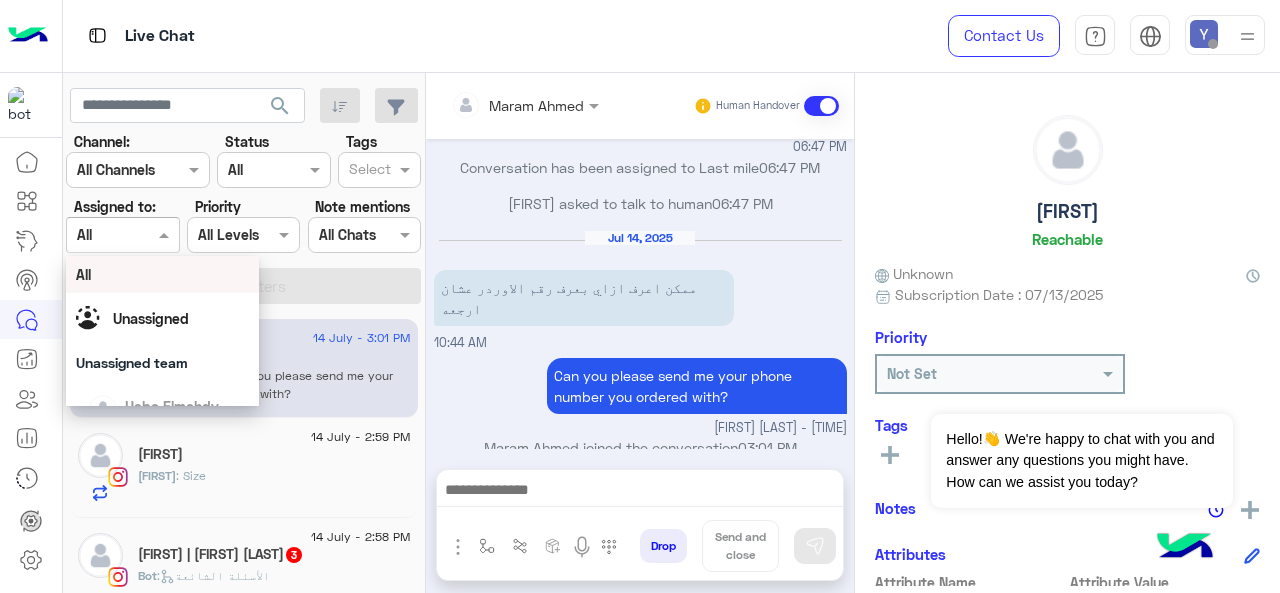 click at bounding box center (166, 234) 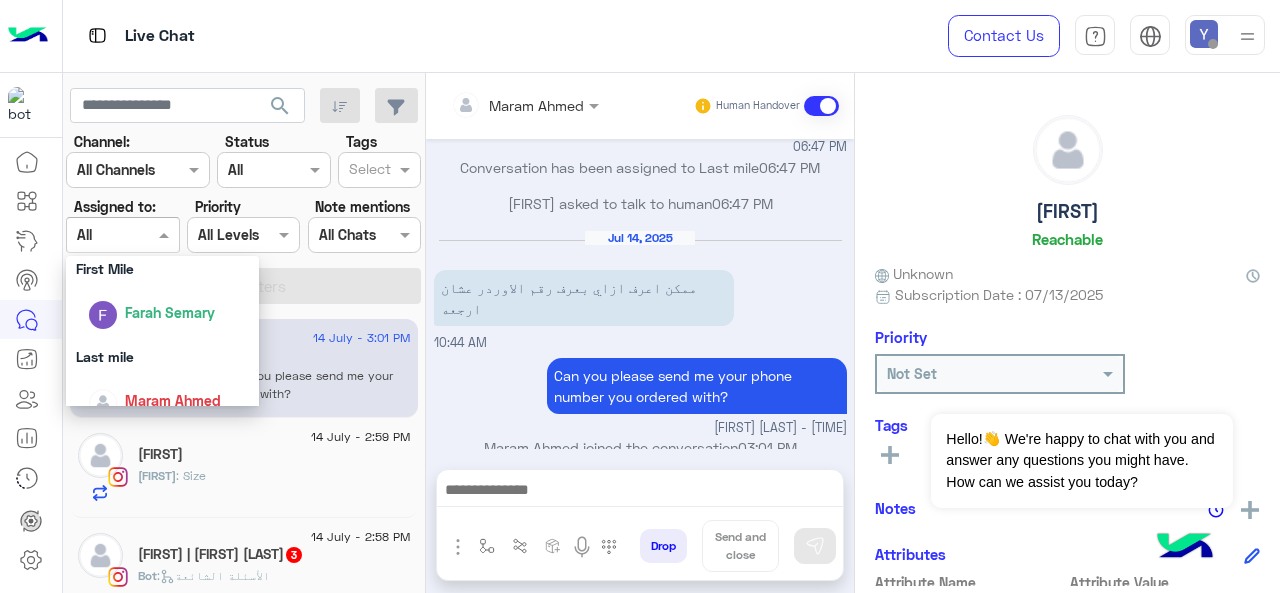scroll, scrollTop: 373, scrollLeft: 0, axis: vertical 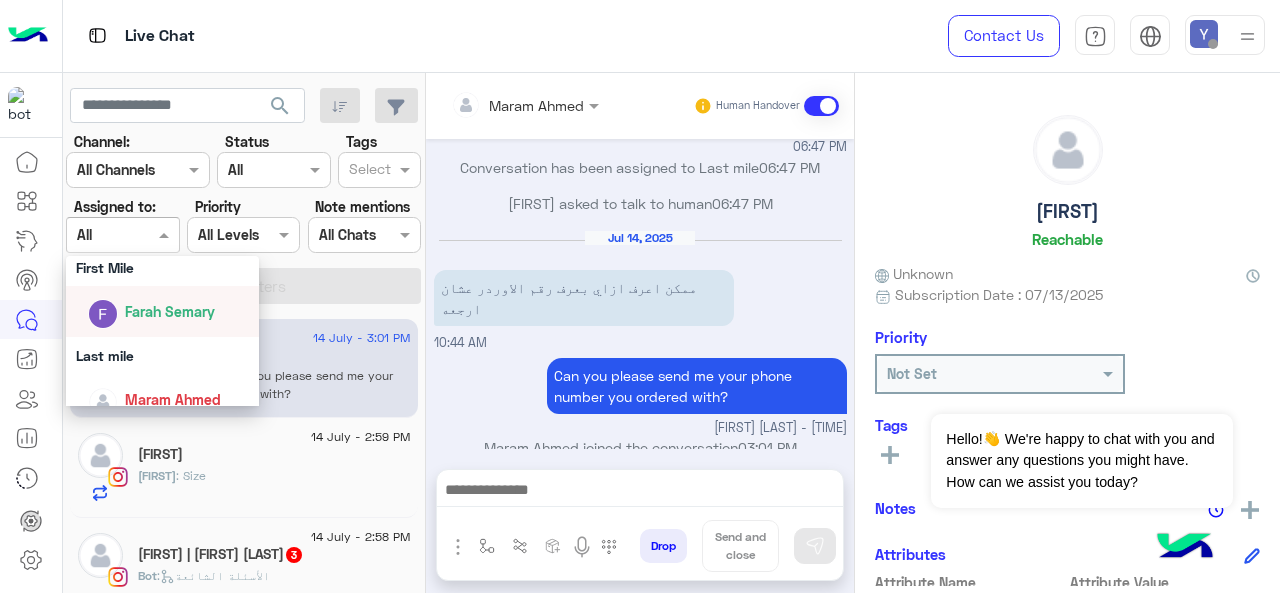 click on "Farah Semary" at bounding box center (170, 311) 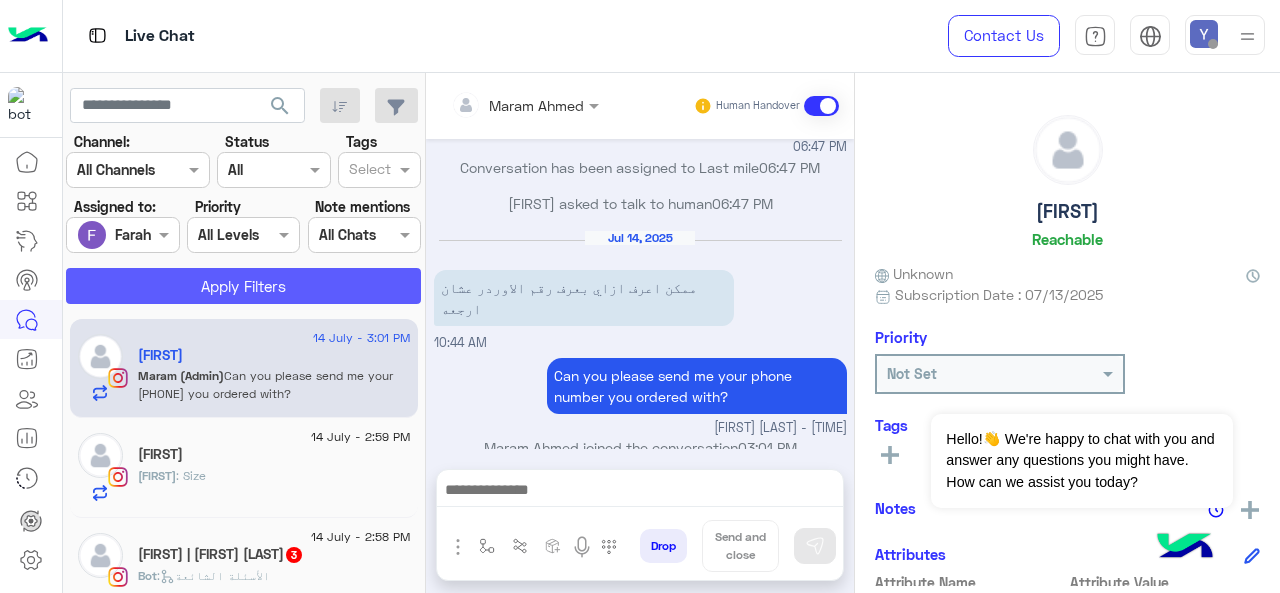 click on "Apply Filters" 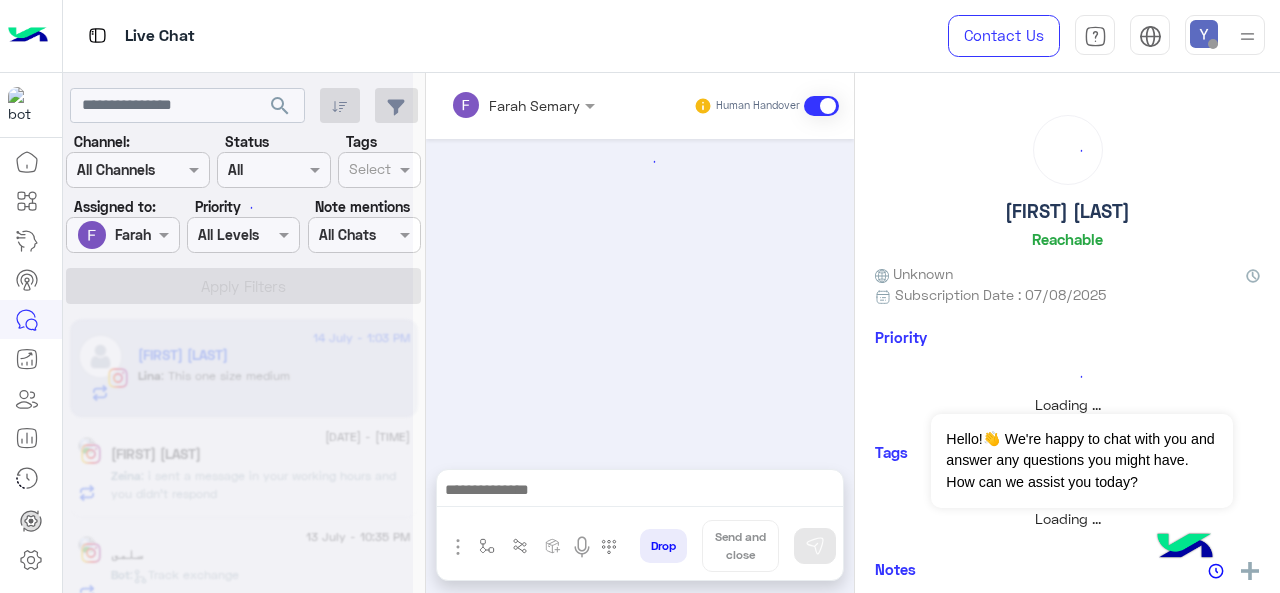 scroll, scrollTop: 894, scrollLeft: 0, axis: vertical 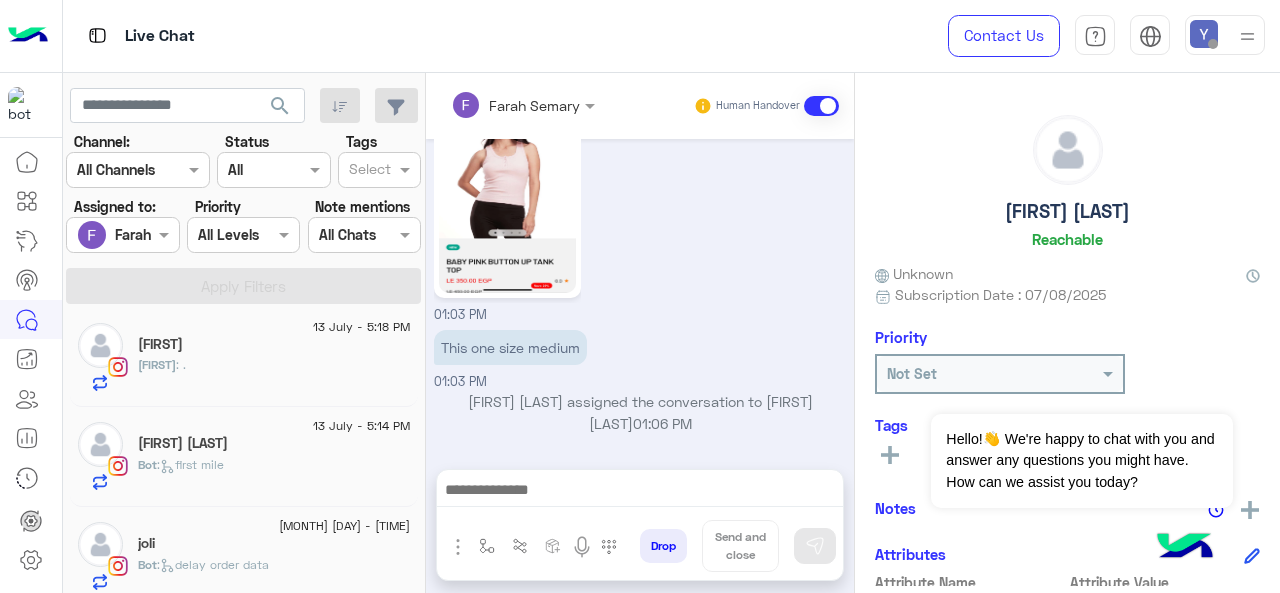 click on "[FIRST] [LAST]" 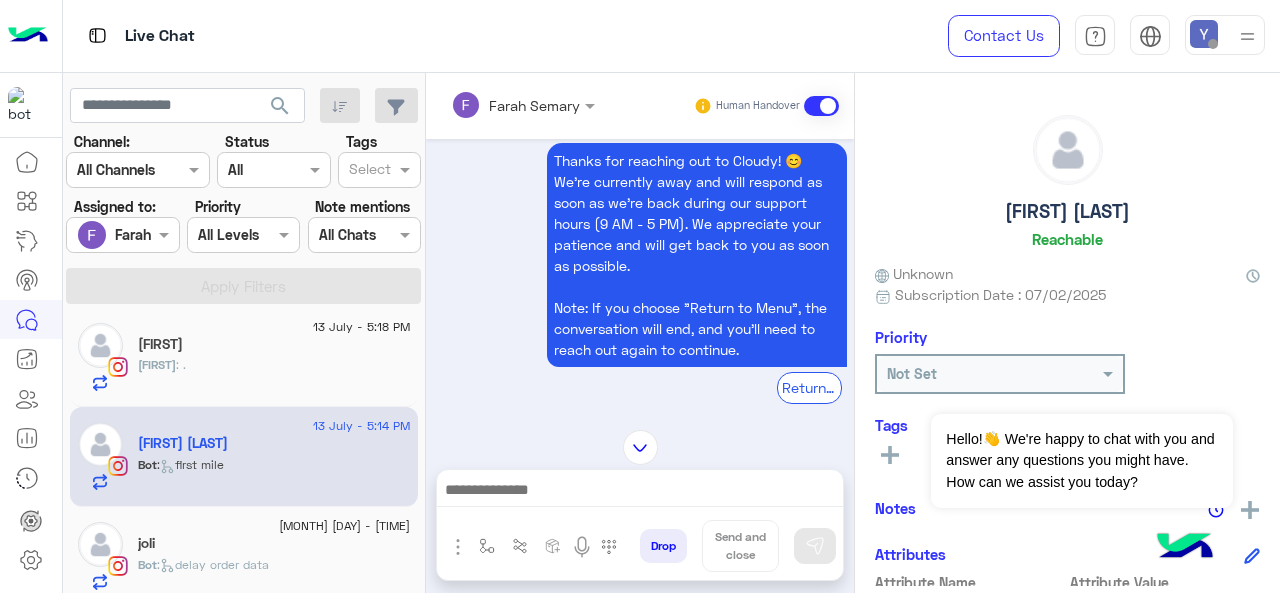 scroll, scrollTop: 1096, scrollLeft: 0, axis: vertical 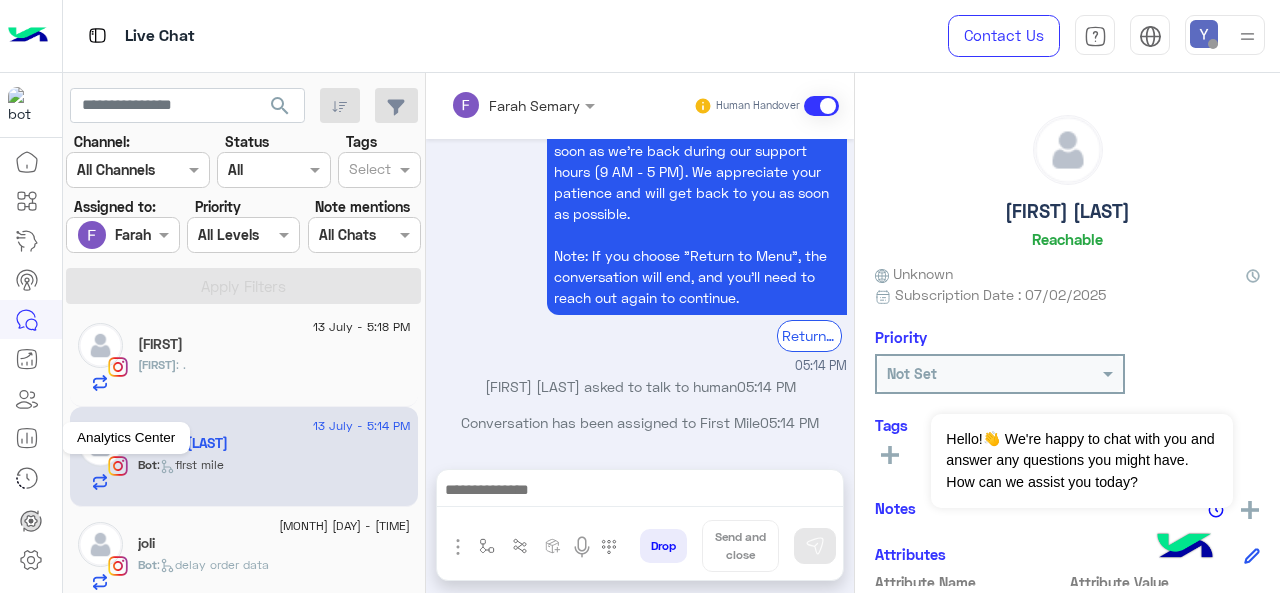 click 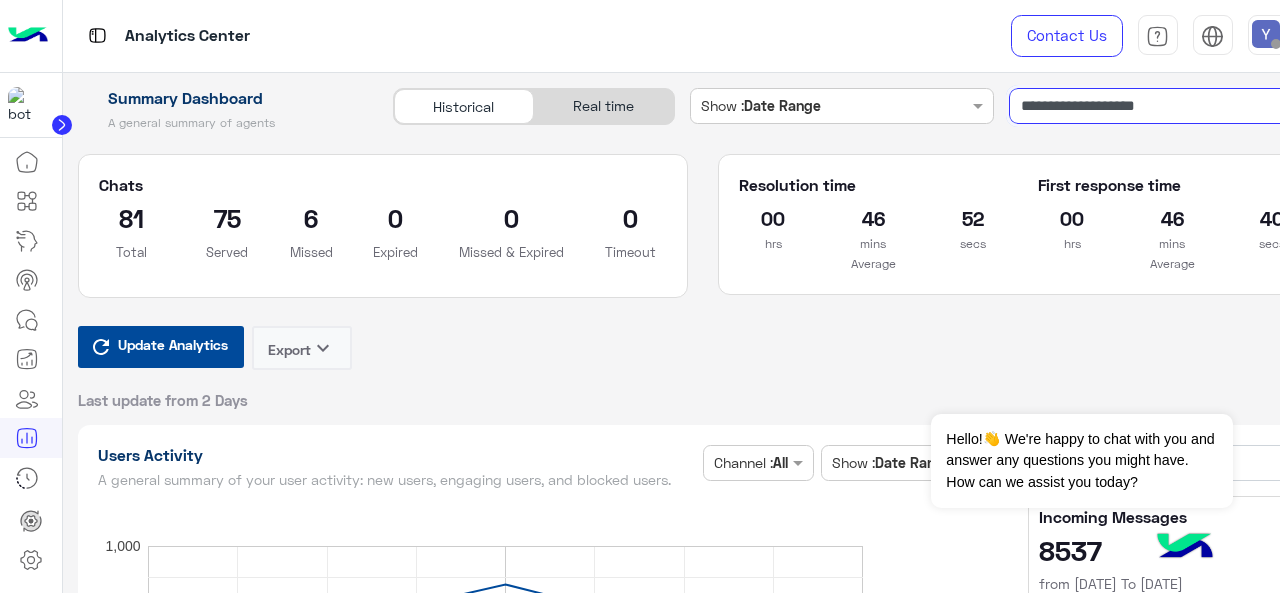 click on "**********" 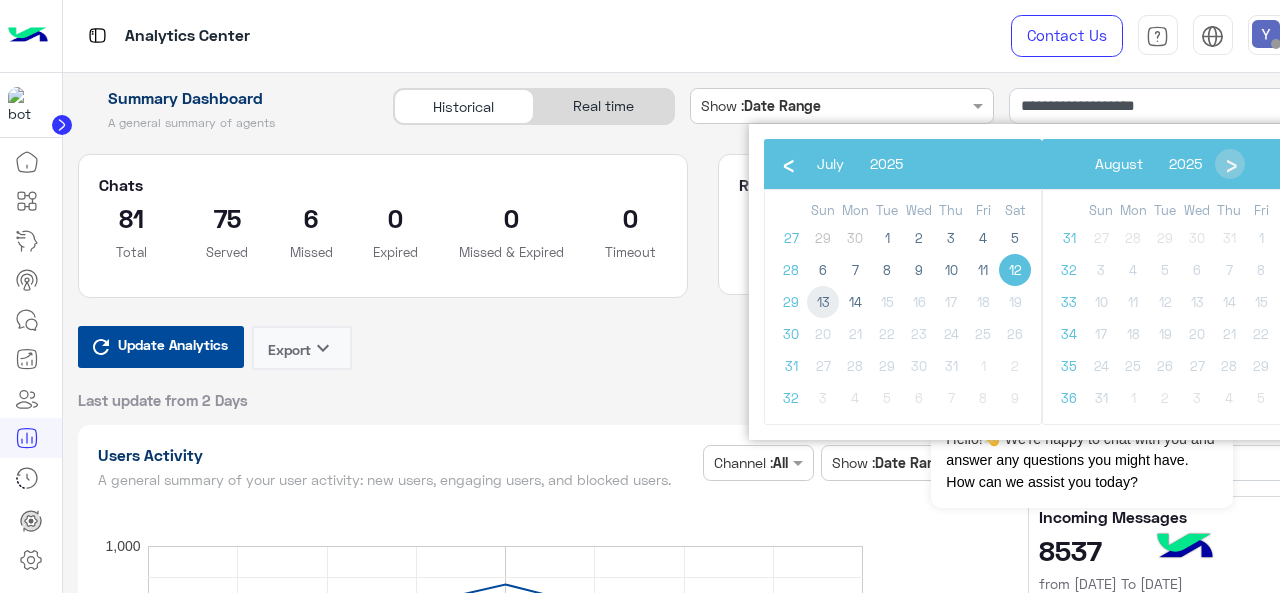 click on "13" 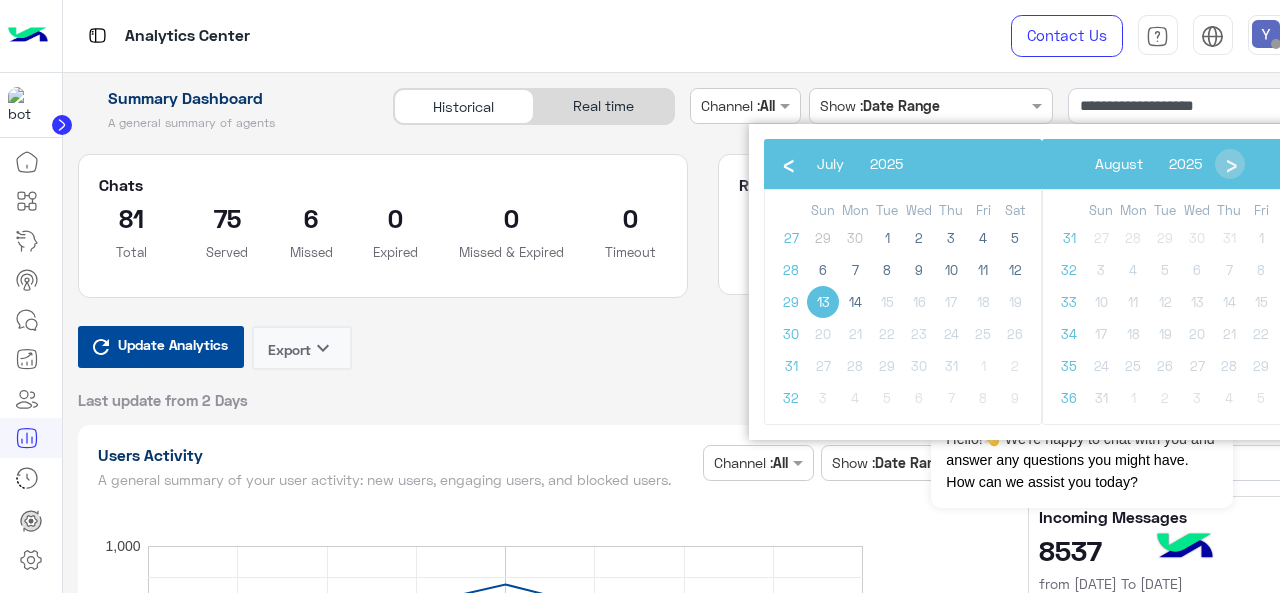 click on "Update Analytics  Export   keyboard_arrow_down Last update from 2 Days" 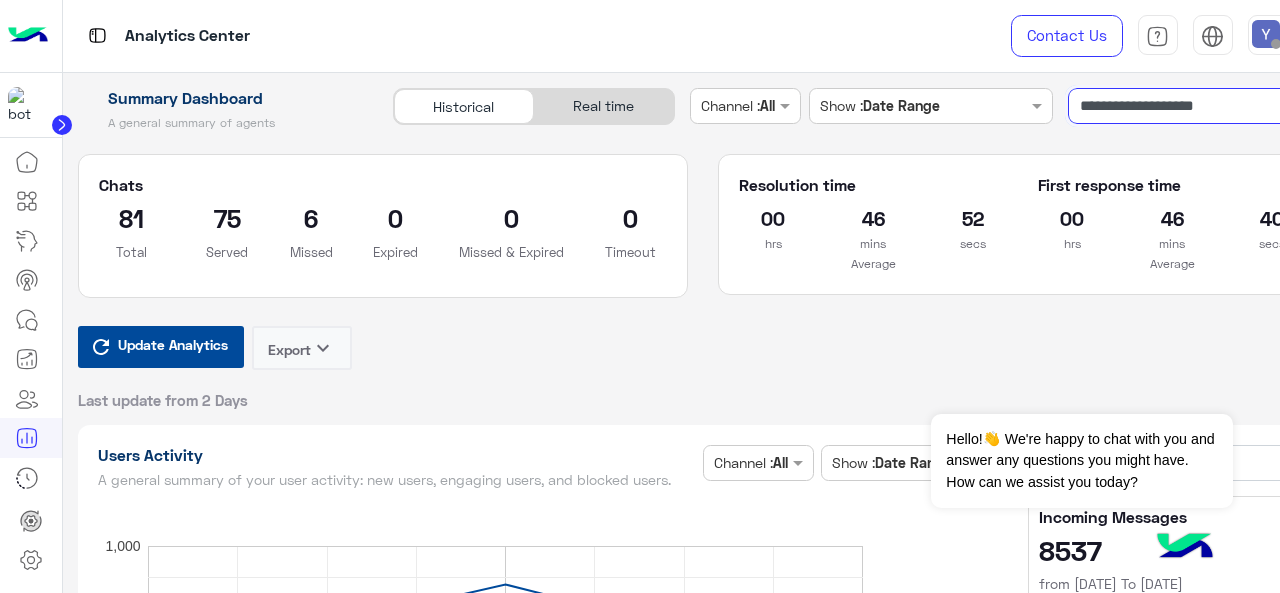 click on "**********" 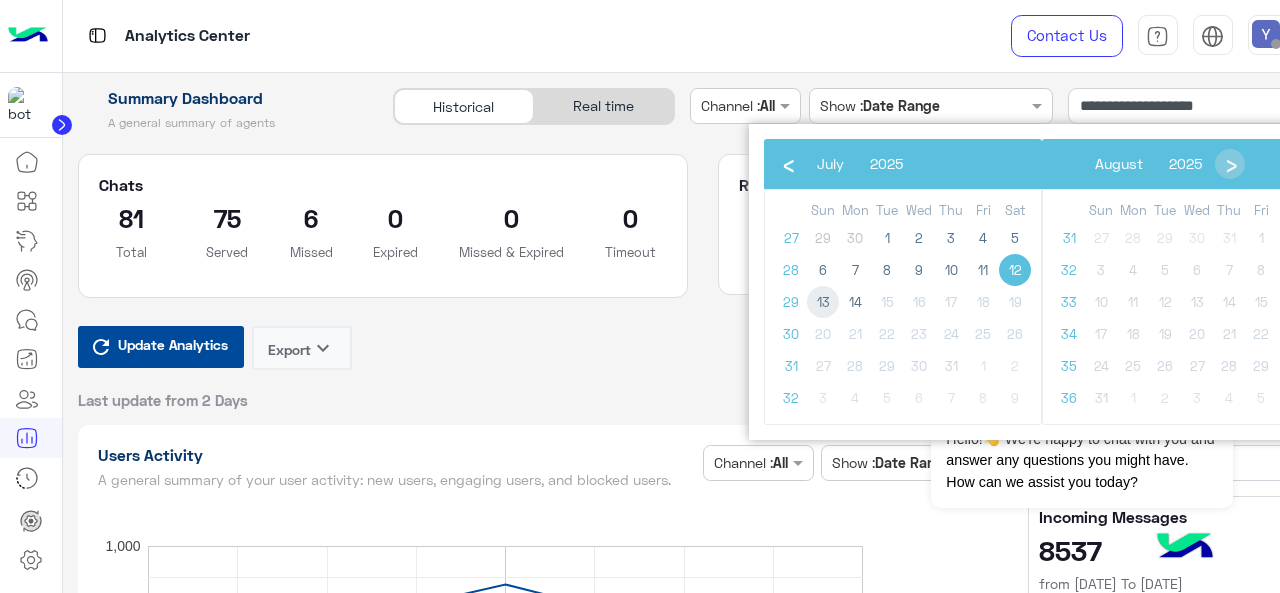 click on "13" 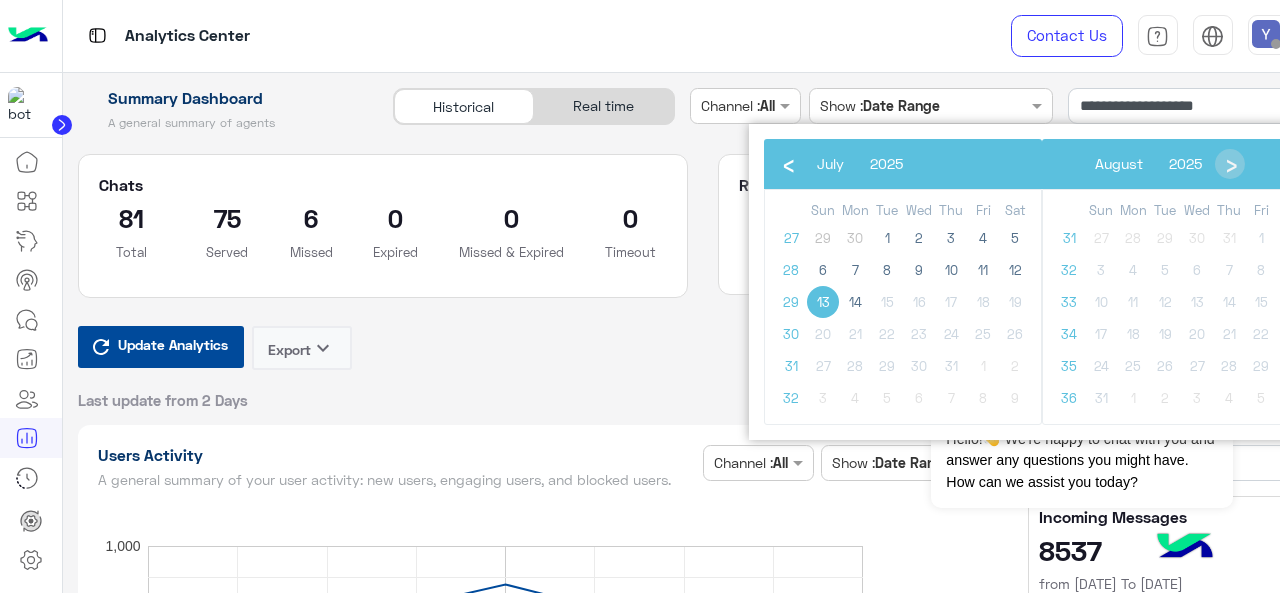 click on "13" 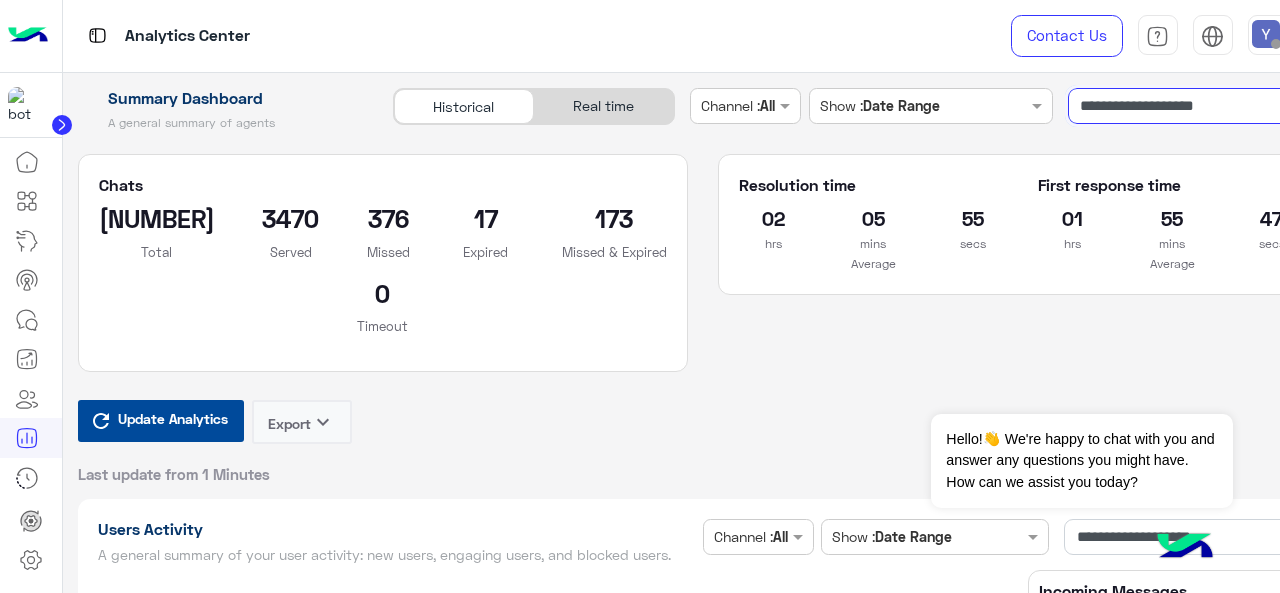 click on "**********" 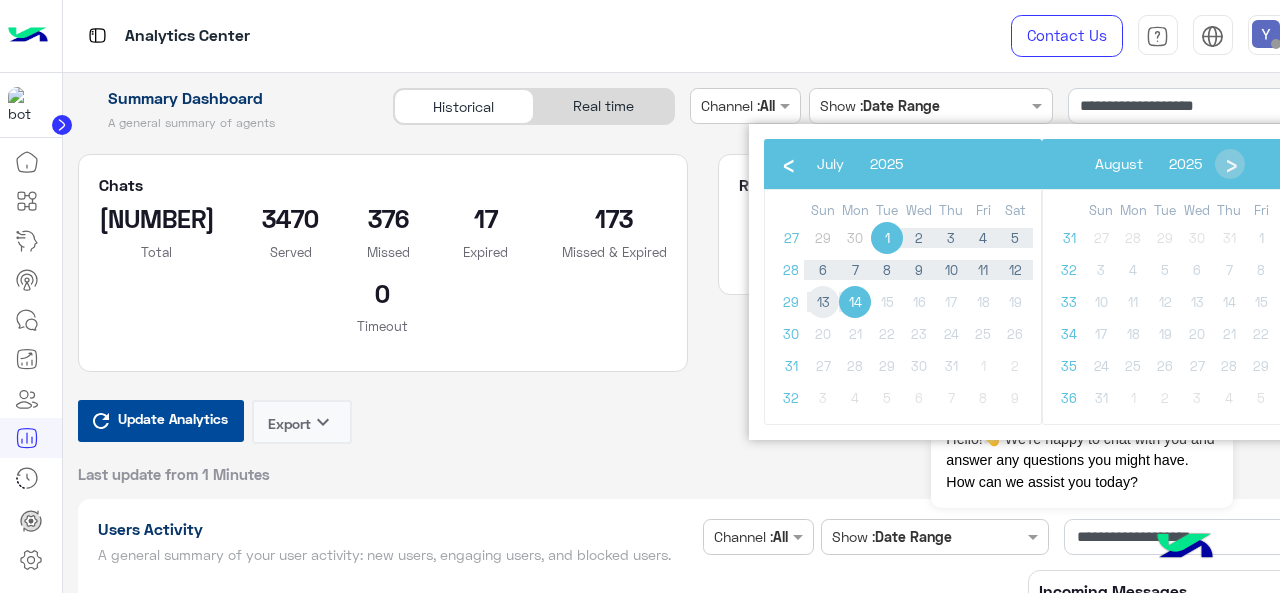 click on "13" 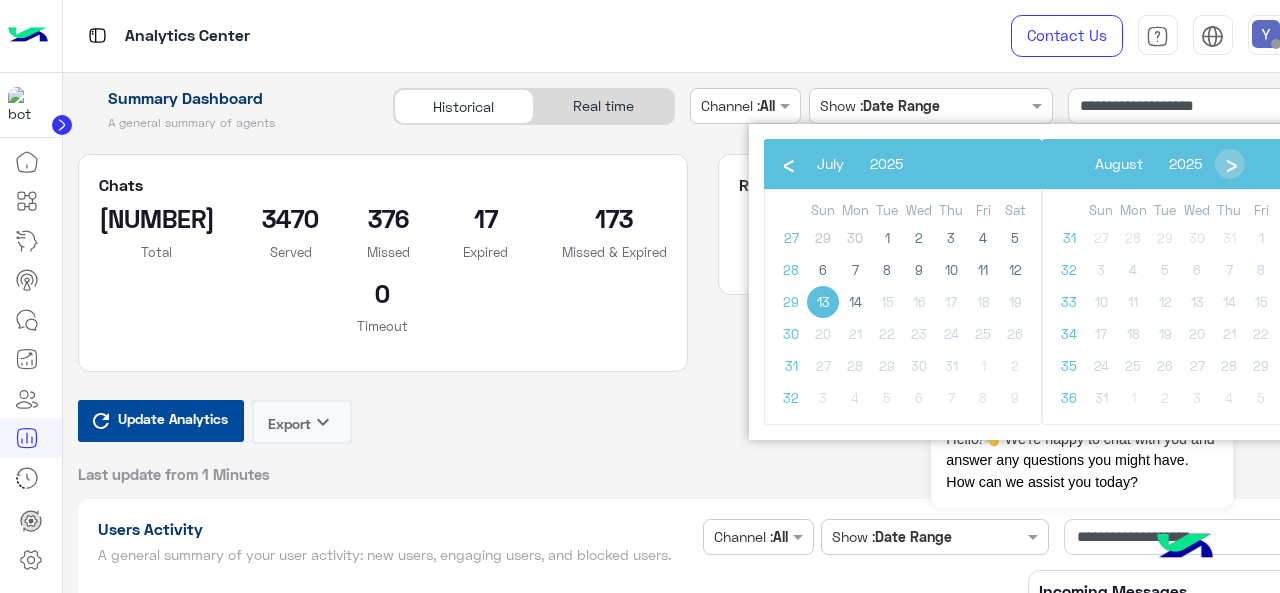 click on "13" 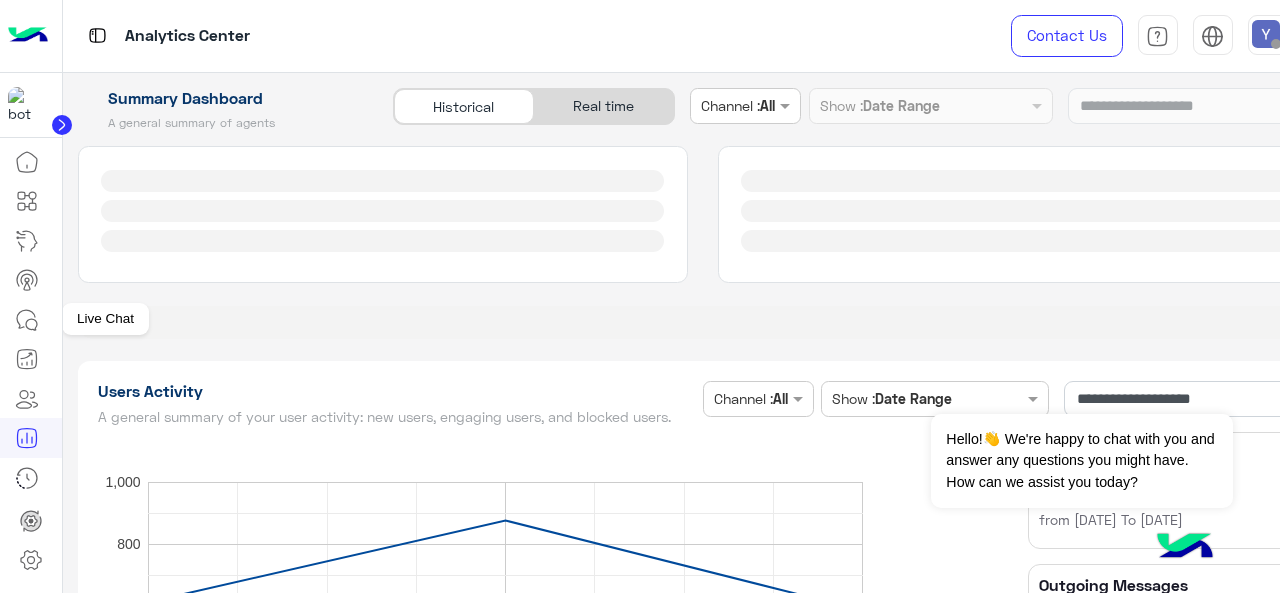 click 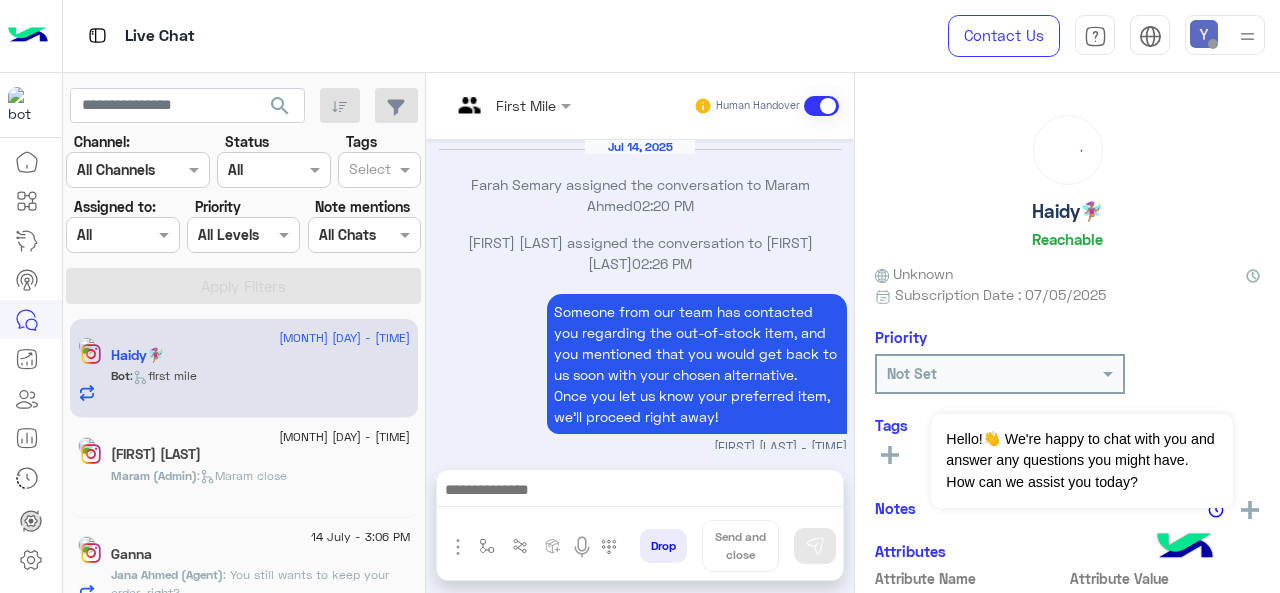 scroll, scrollTop: 755, scrollLeft: 0, axis: vertical 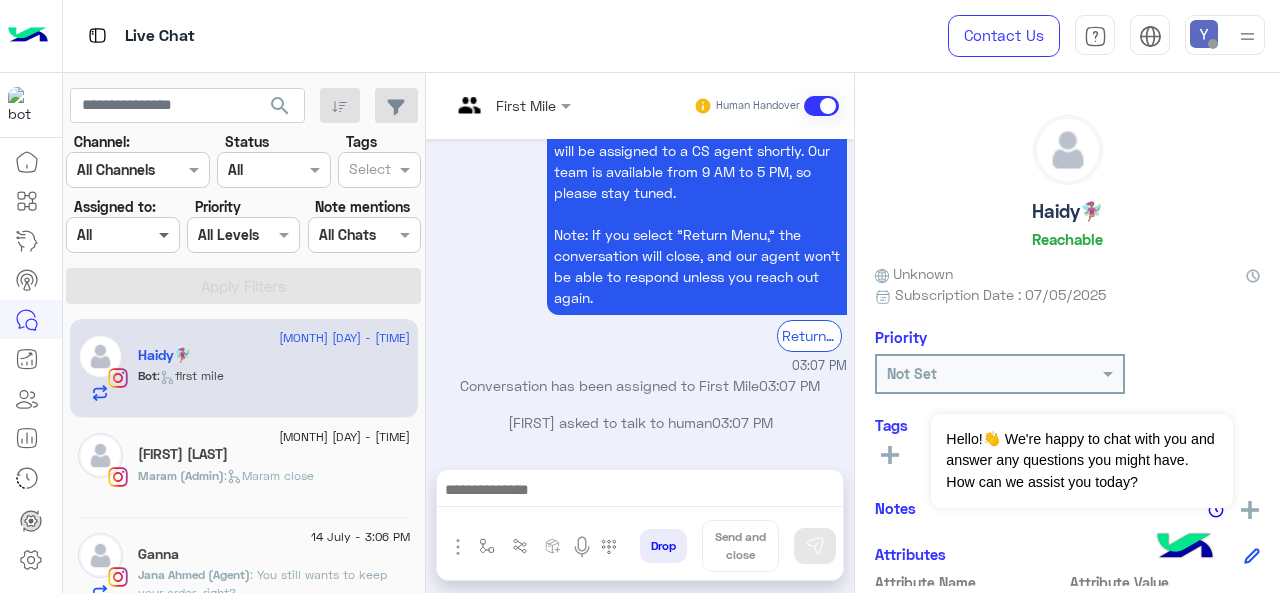 click at bounding box center [166, 234] 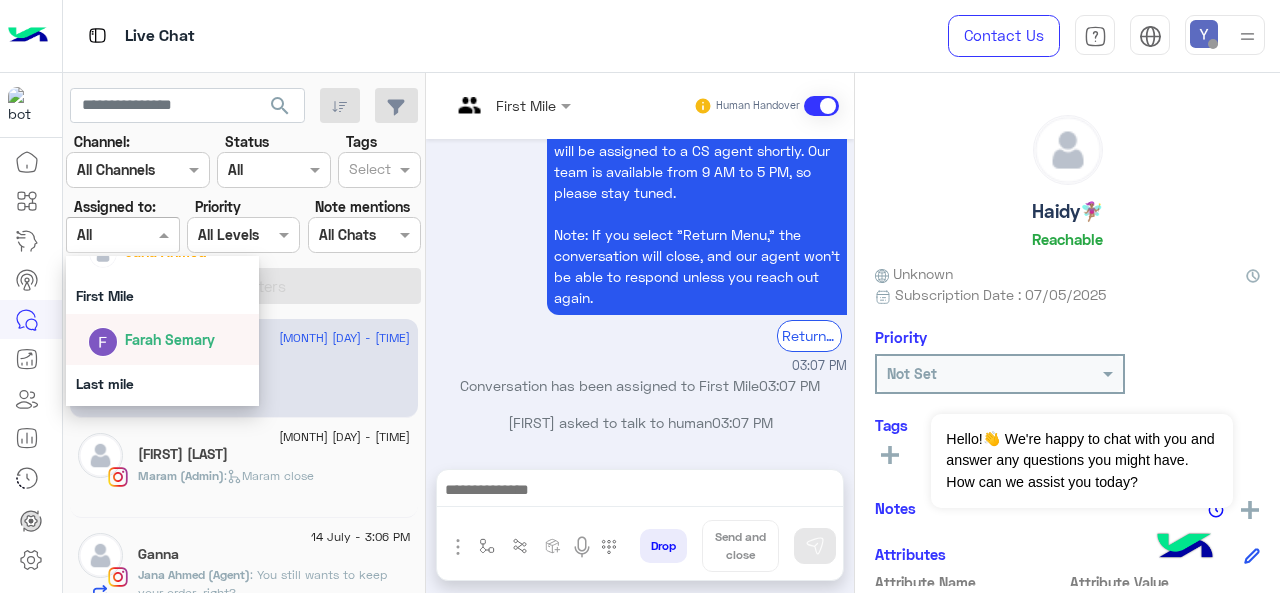 scroll, scrollTop: 346, scrollLeft: 0, axis: vertical 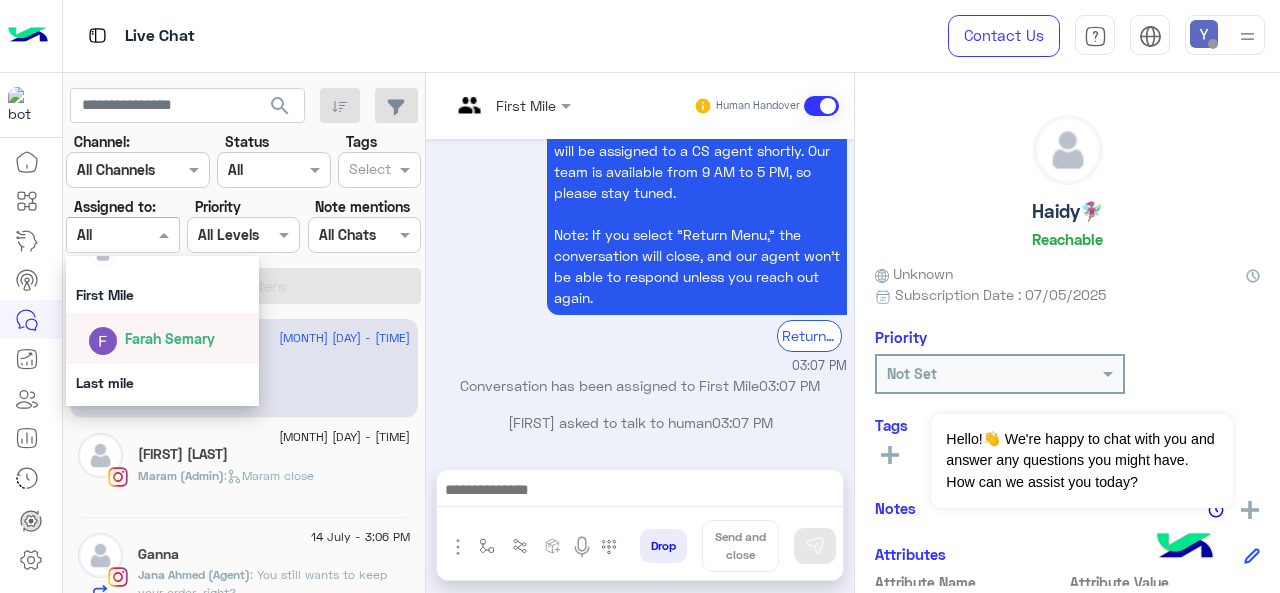 click on "Farah Semary" at bounding box center (170, 338) 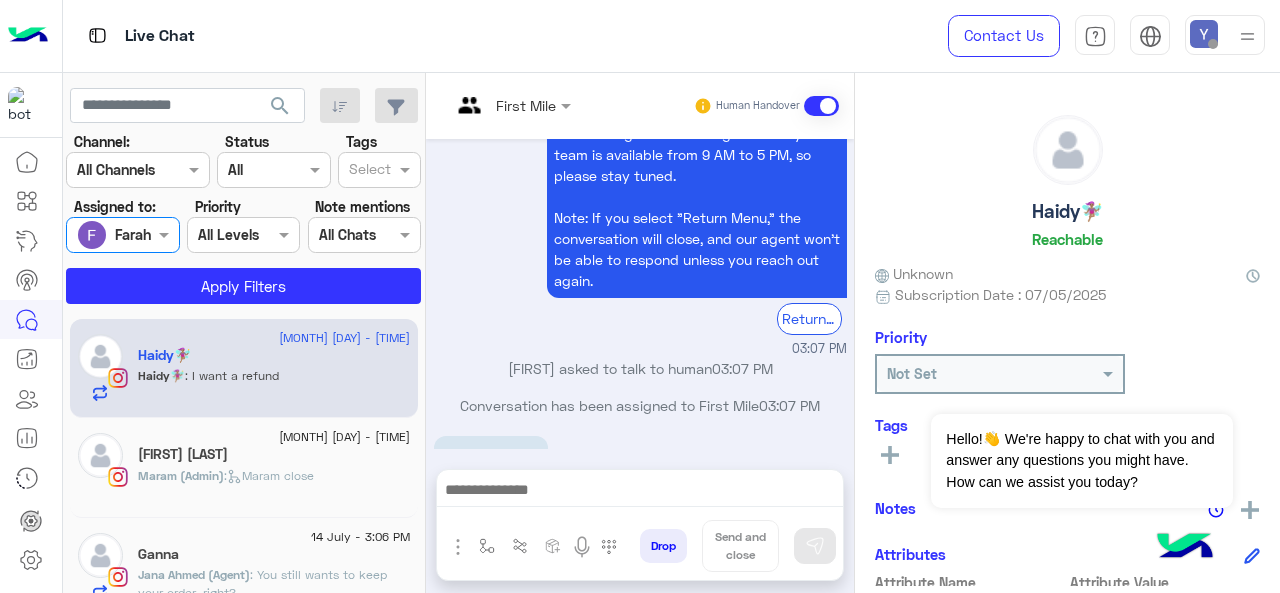 scroll, scrollTop: 821, scrollLeft: 0, axis: vertical 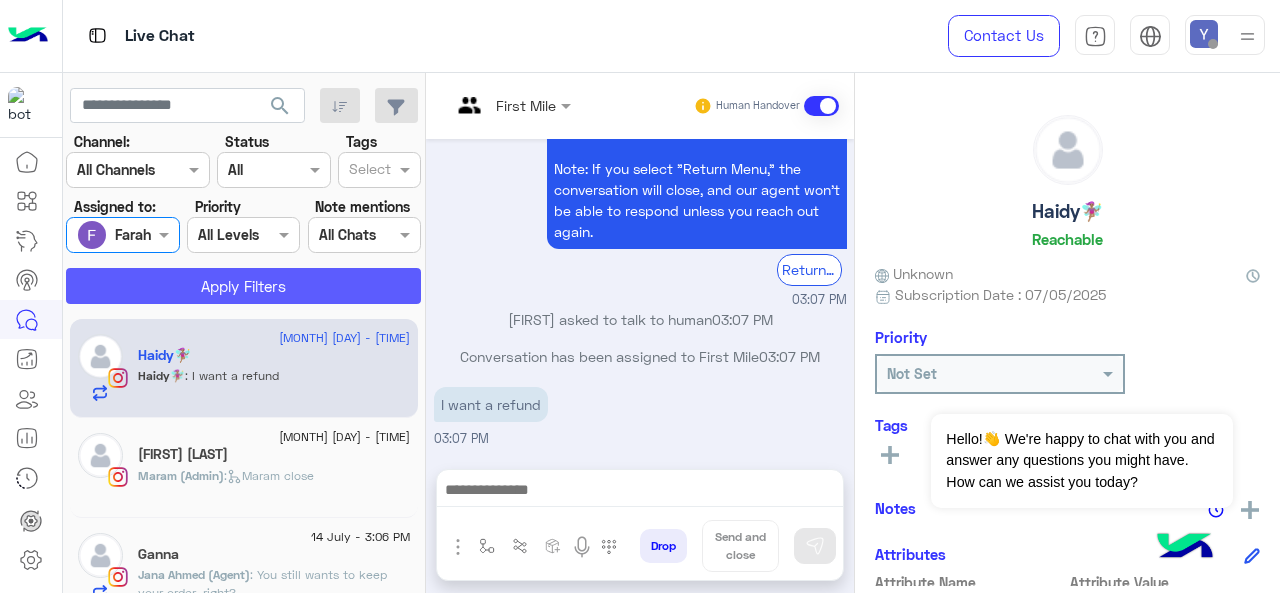 click on "Apply Filters" 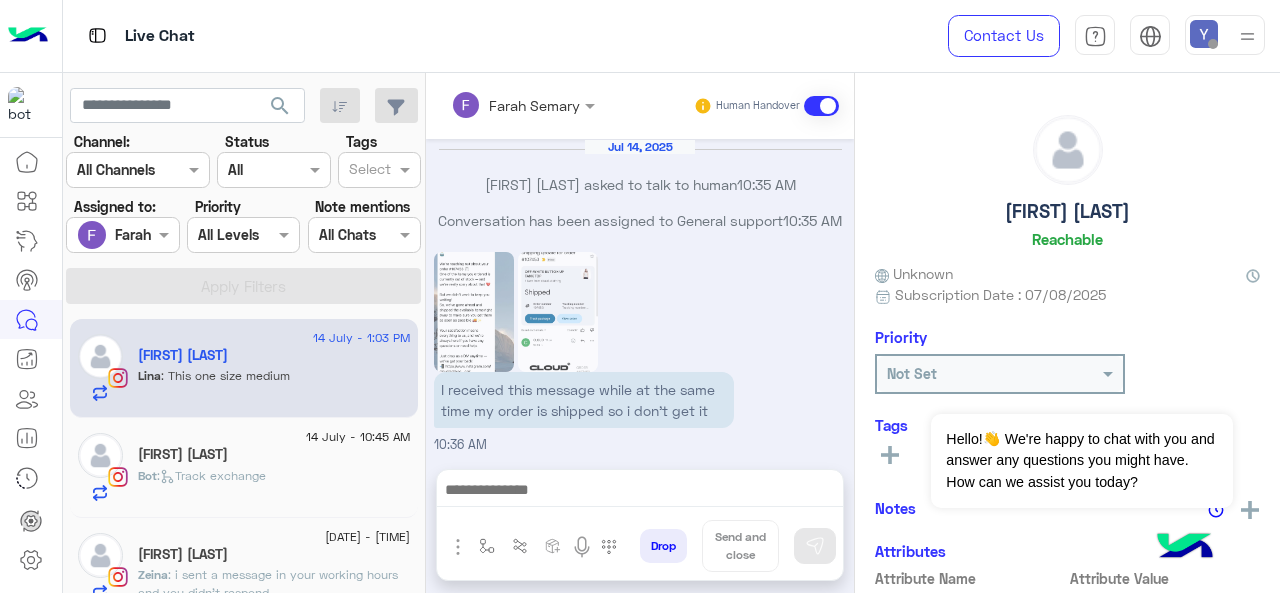 scroll, scrollTop: 894, scrollLeft: 0, axis: vertical 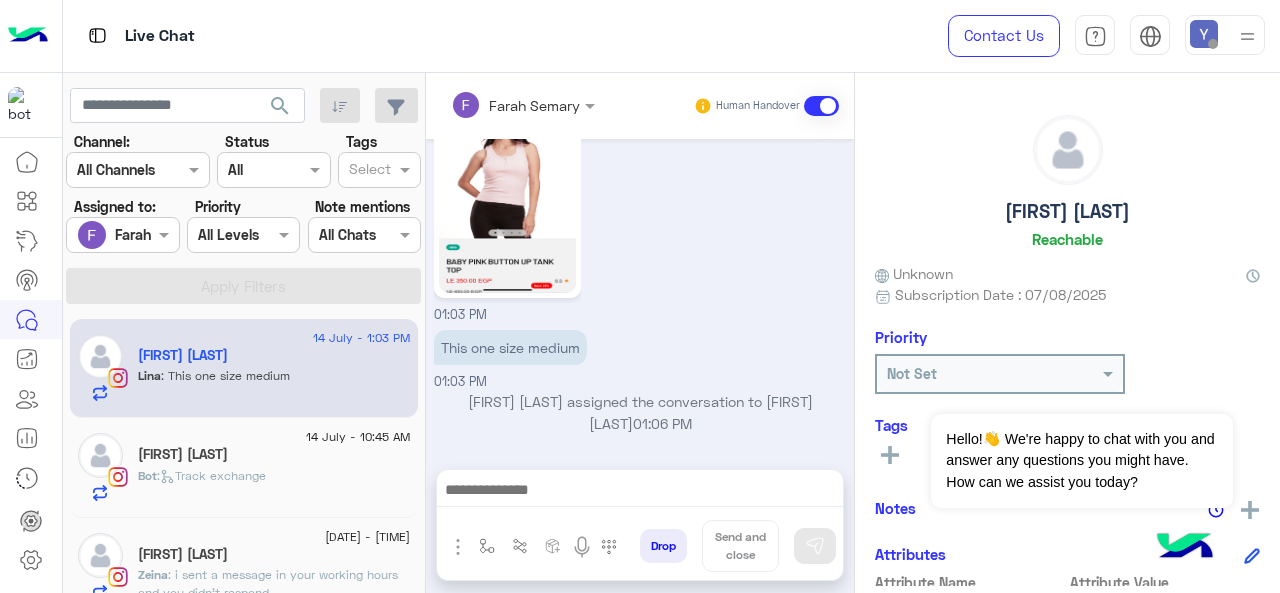 click on ": This one size medium" 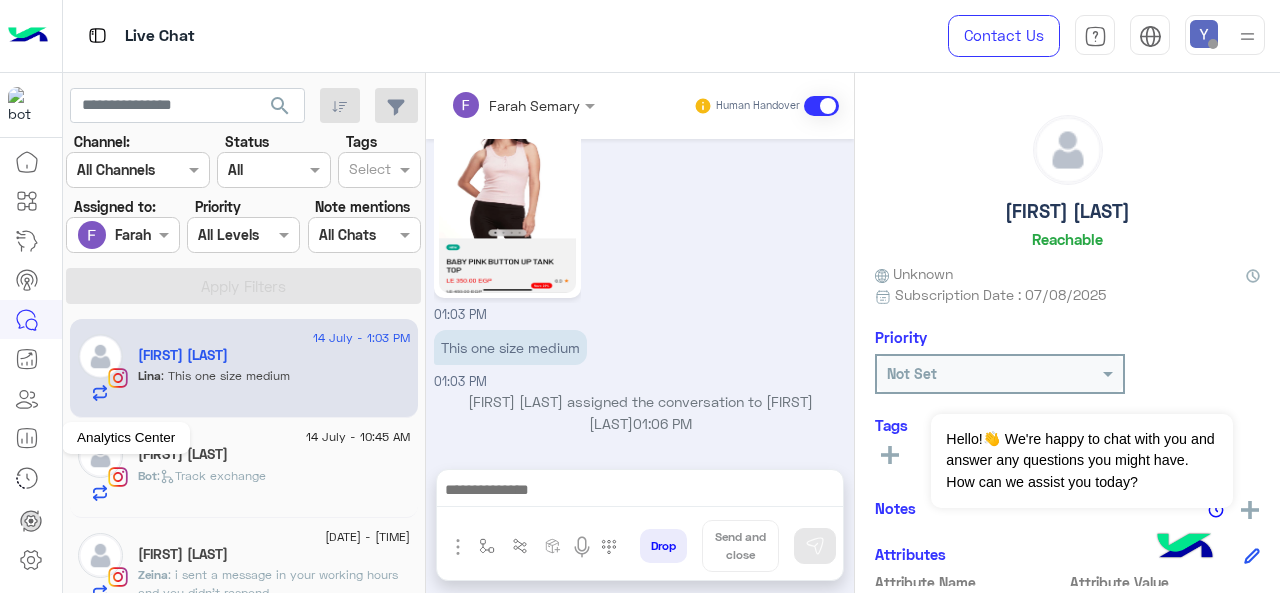 click at bounding box center [27, 438] 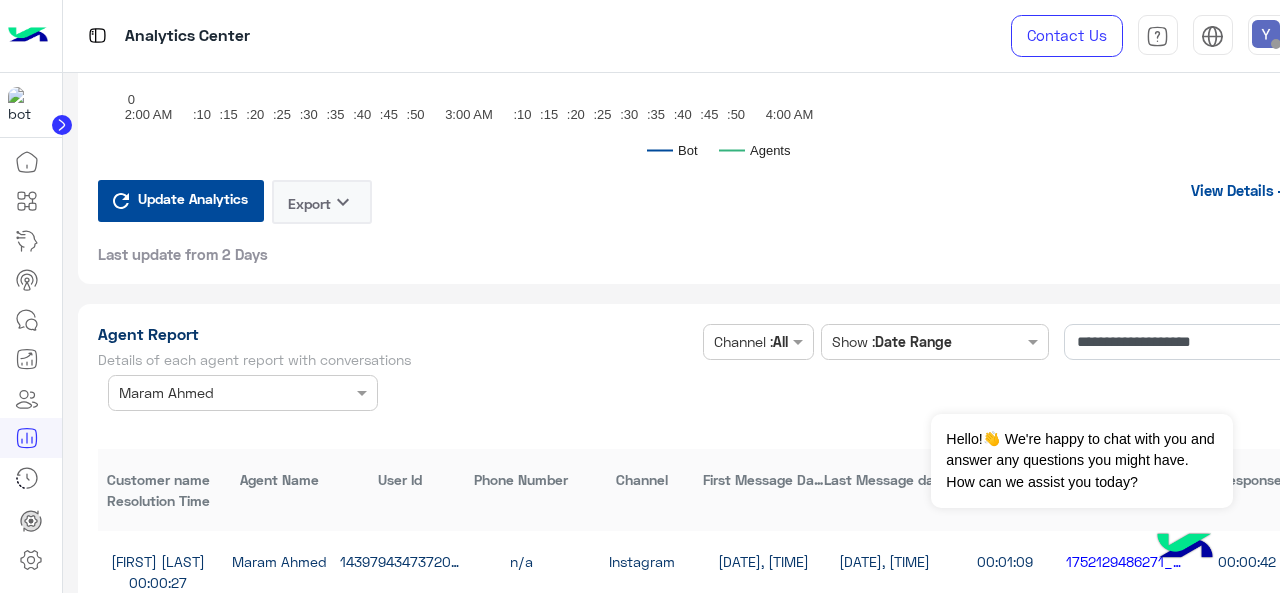 scroll, scrollTop: 5081, scrollLeft: 0, axis: vertical 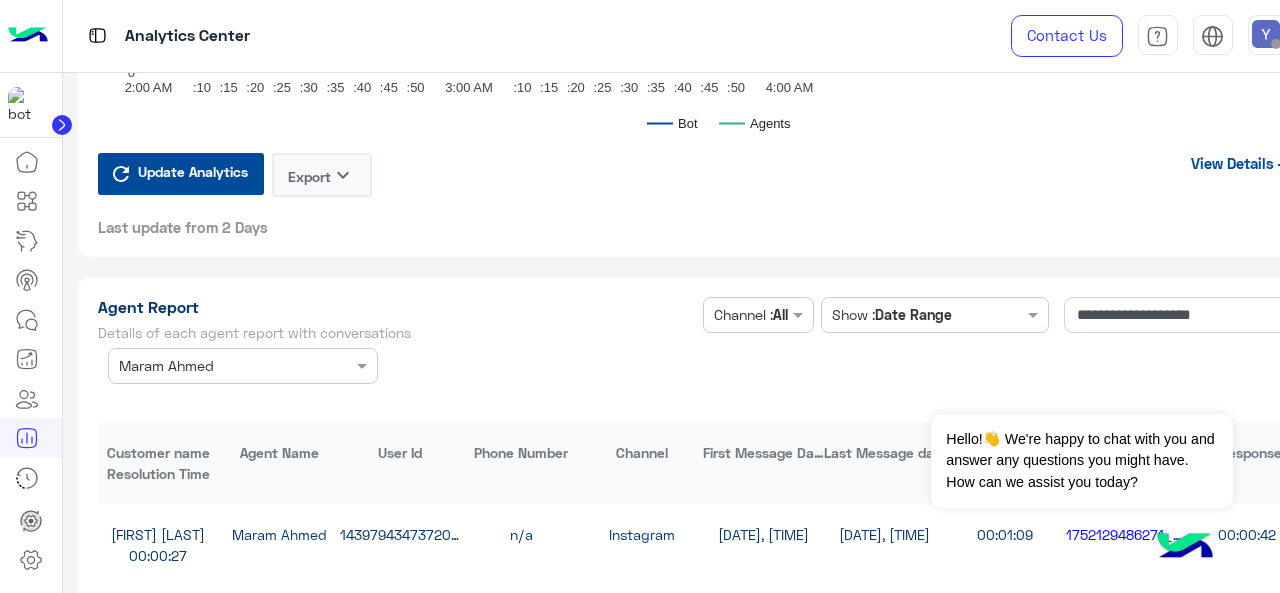 click 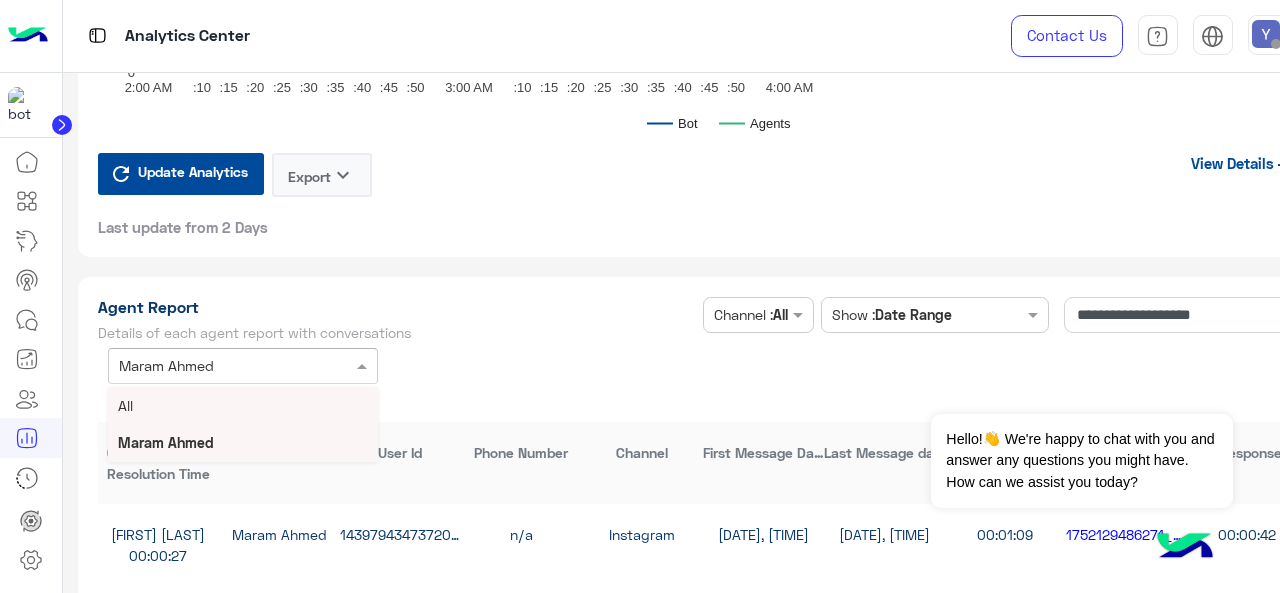 click on "All" at bounding box center (243, 405) 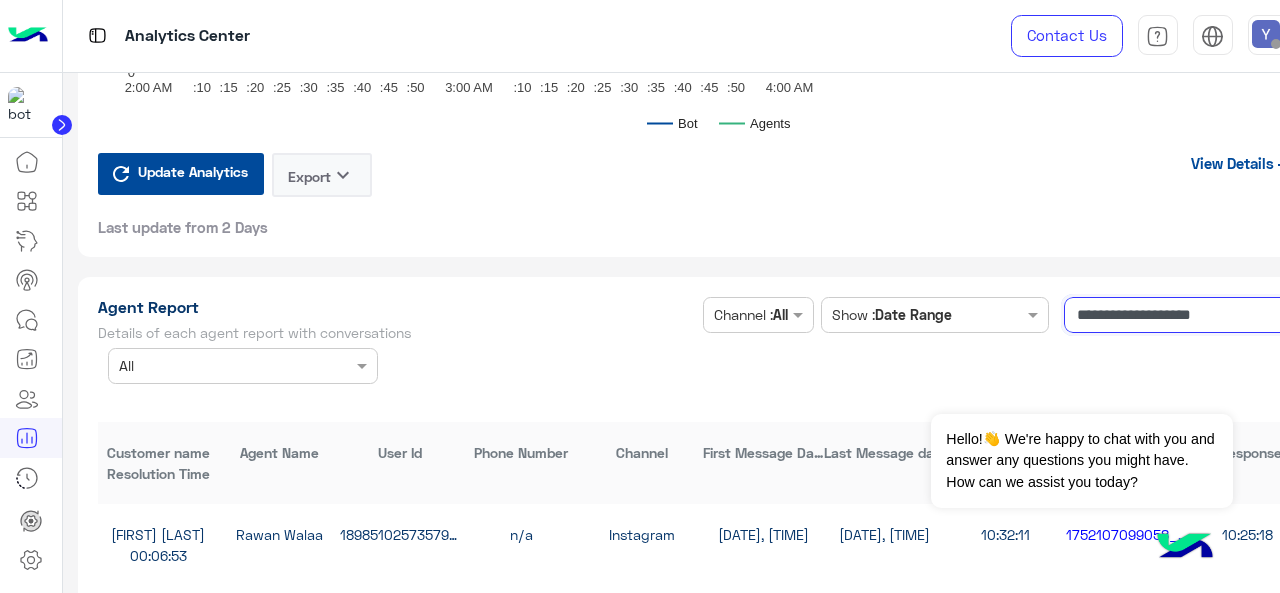 click on "**********" 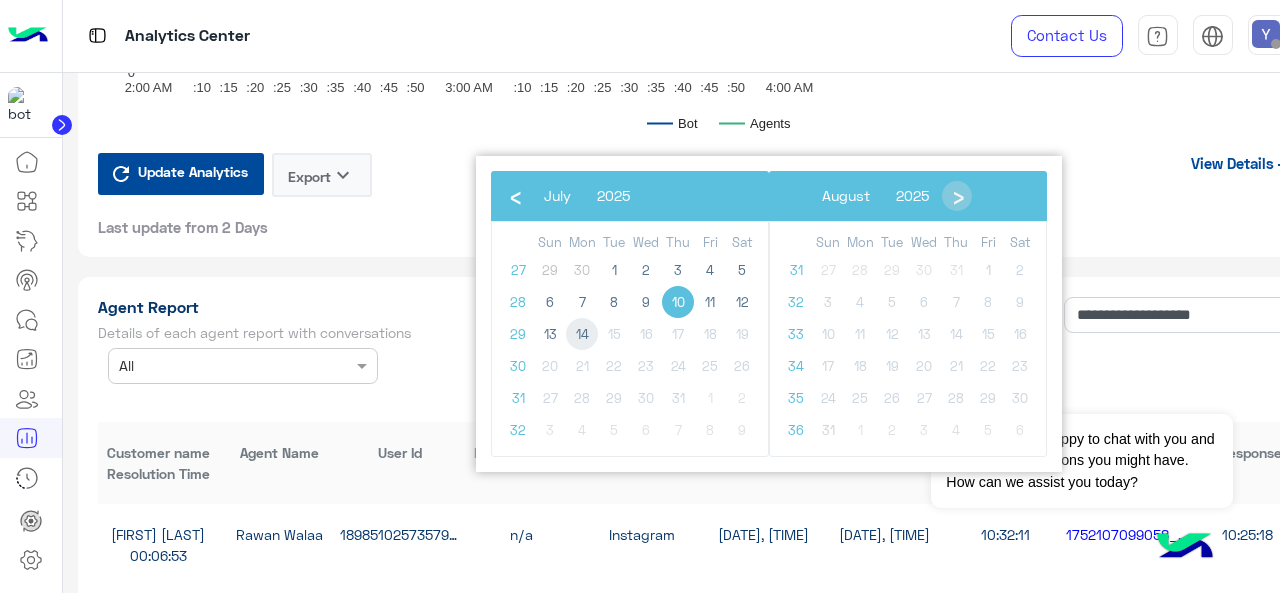 click on "14" 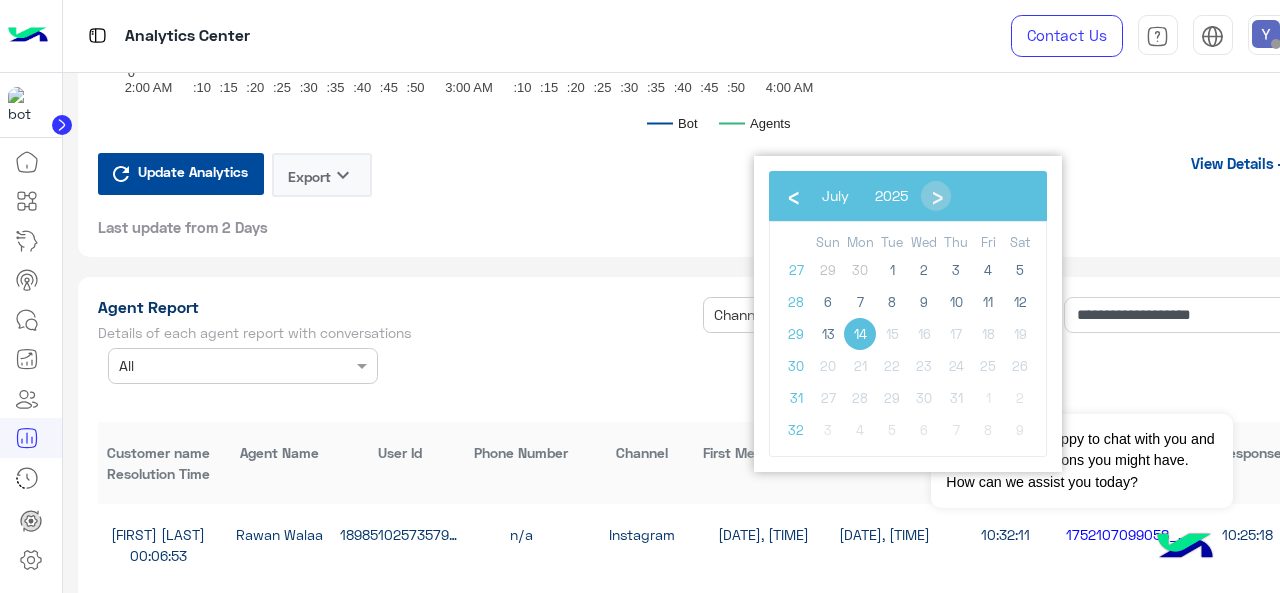 click on "14" 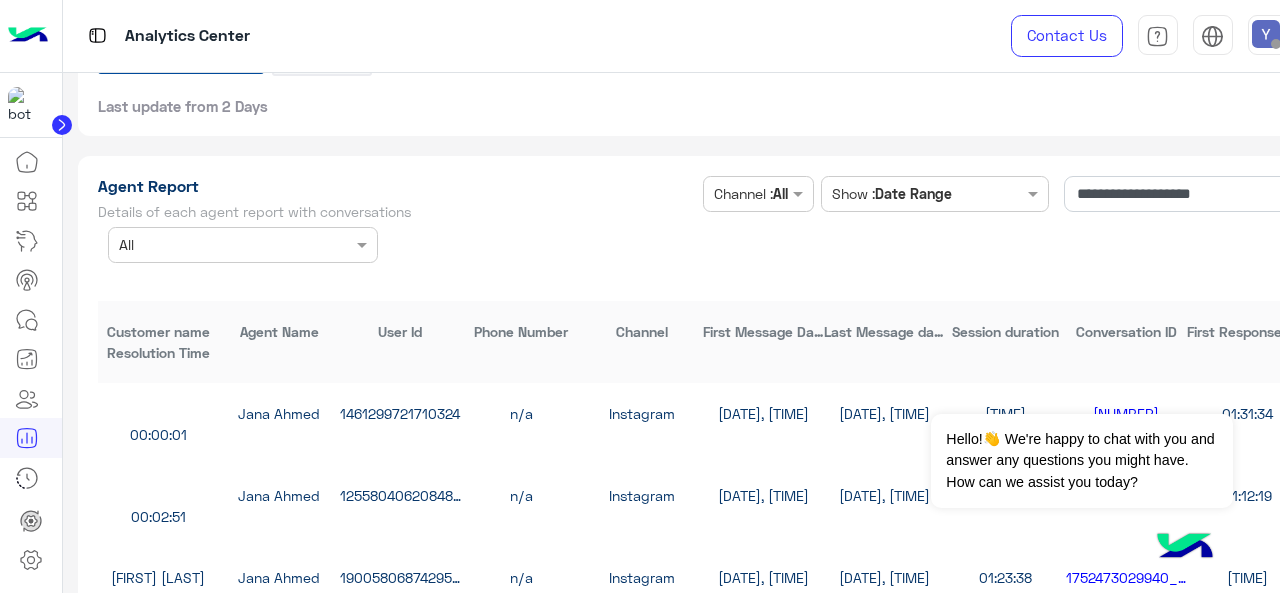 scroll, scrollTop: 5284, scrollLeft: 0, axis: vertical 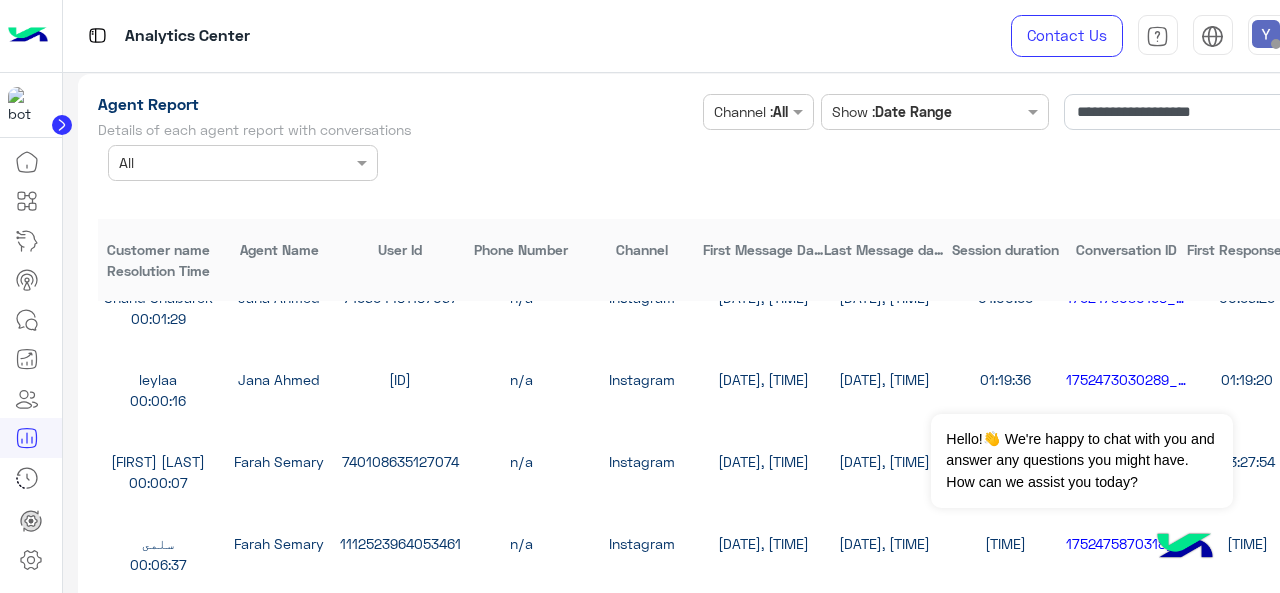 click on "**********" 